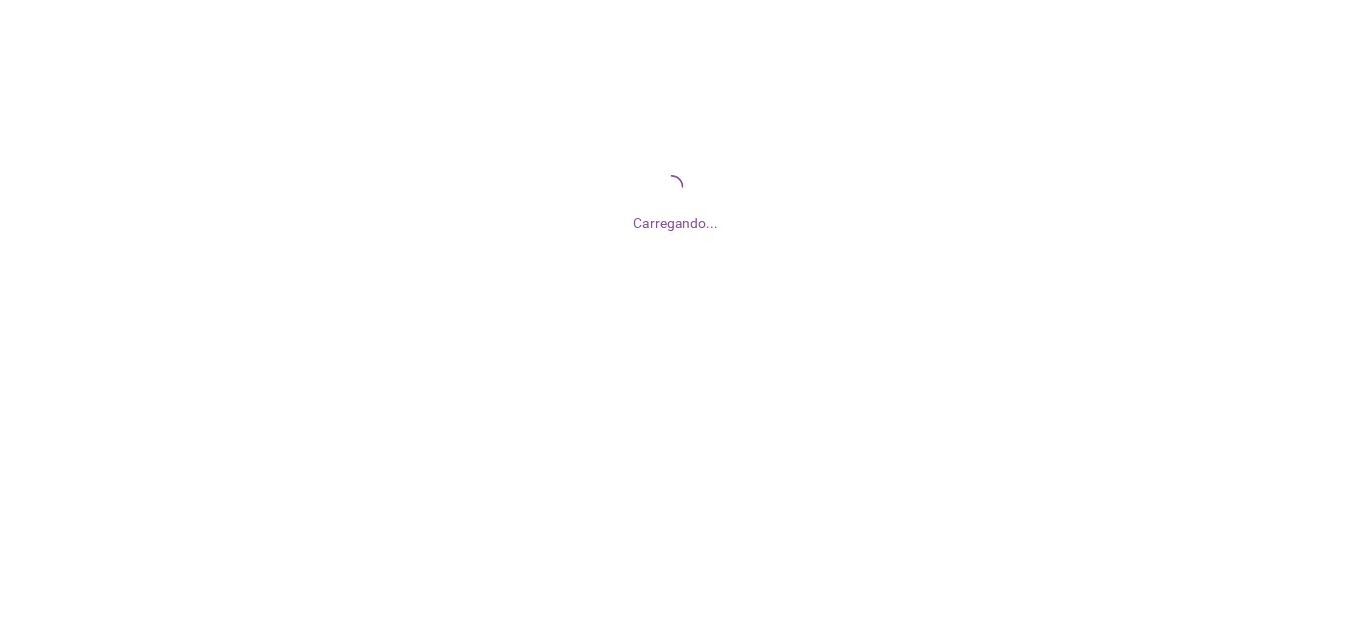 scroll, scrollTop: 0, scrollLeft: 0, axis: both 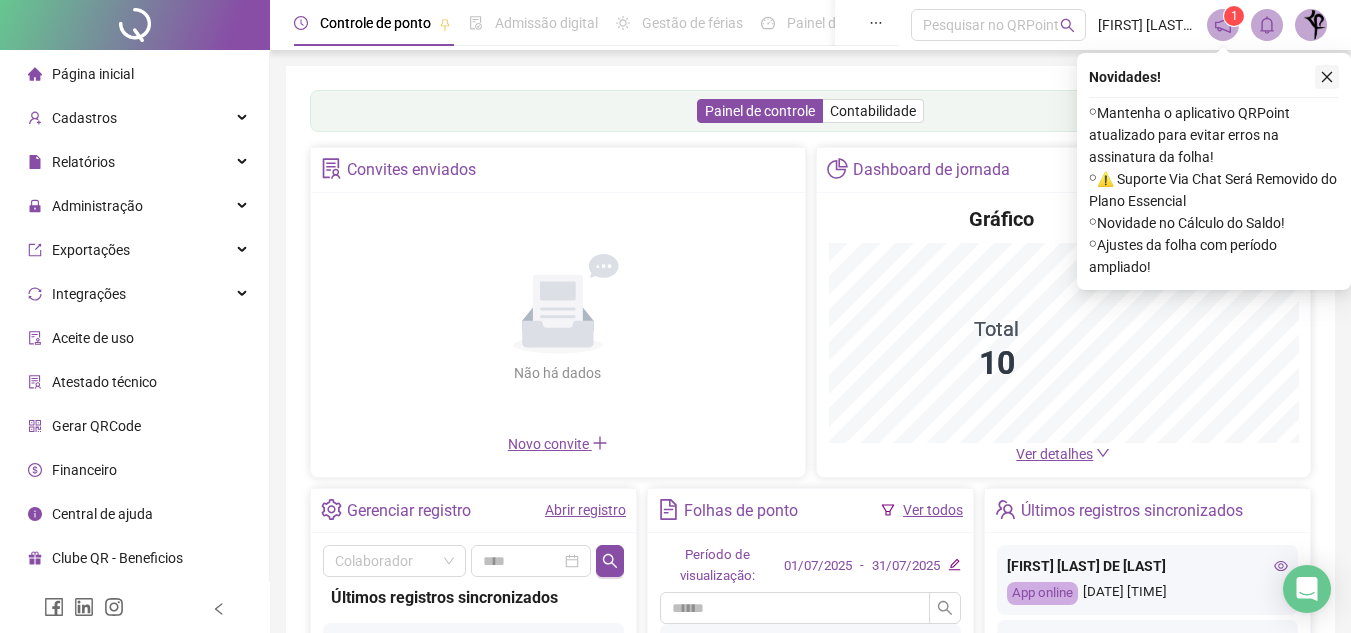 click 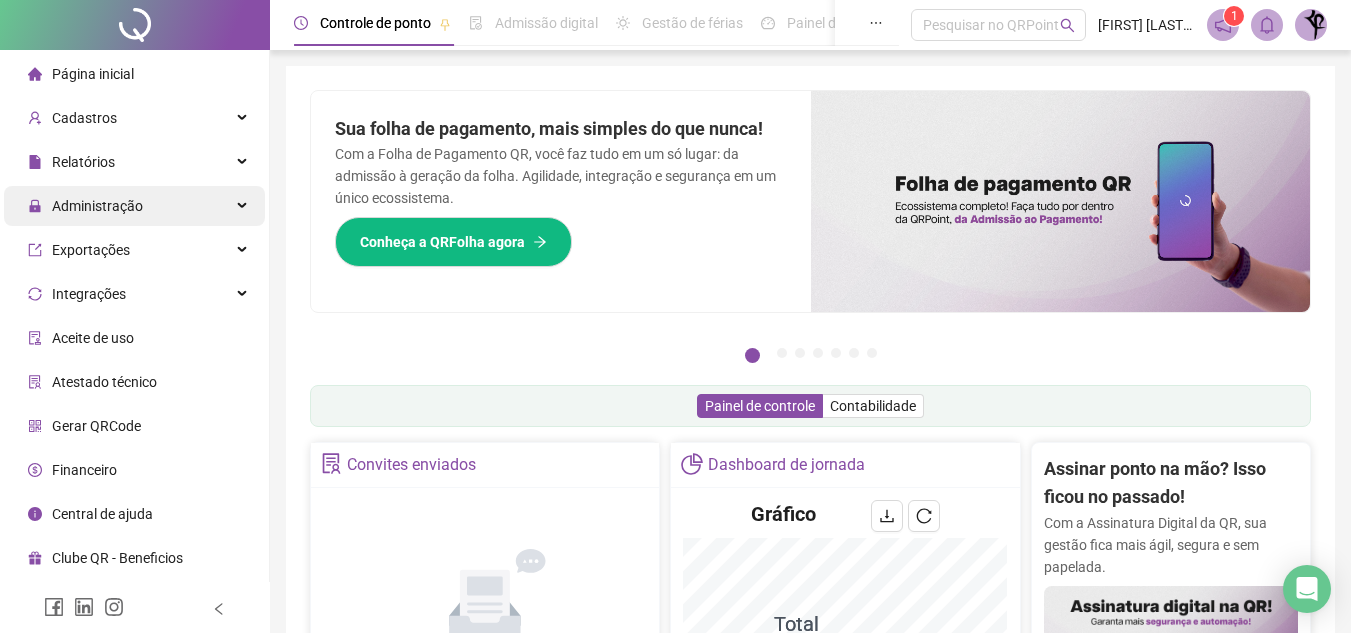 click on "Administração" at bounding box center (134, 206) 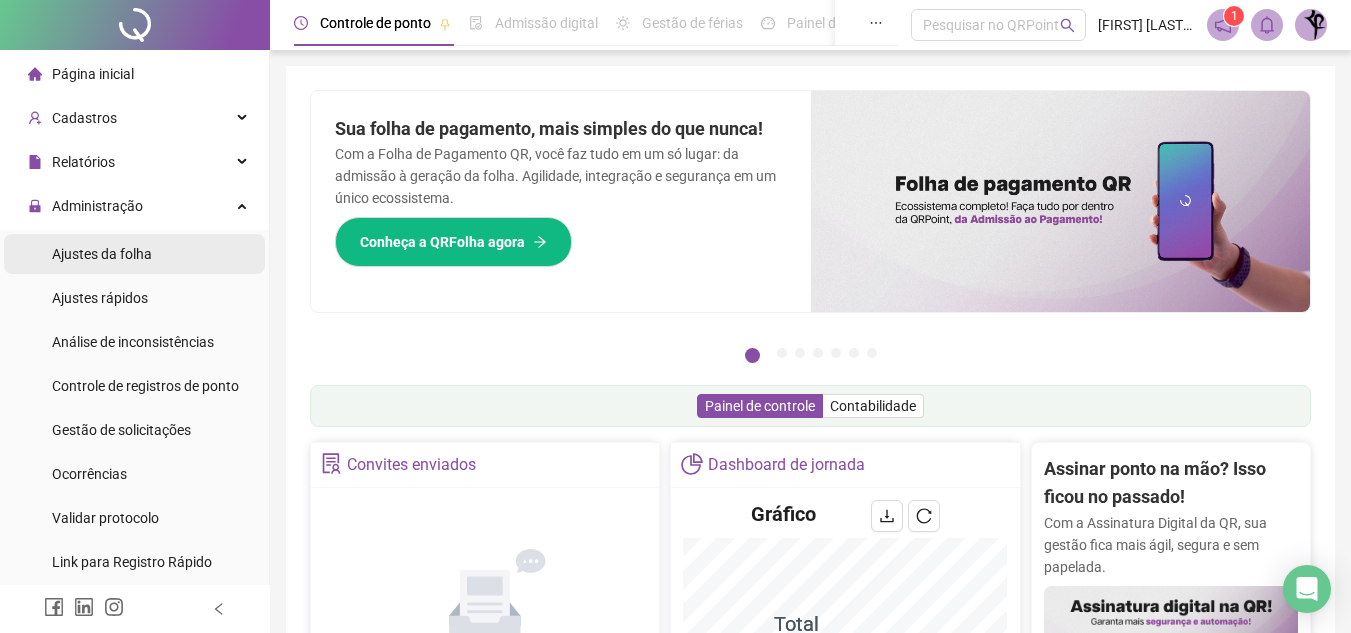 click on "Ajustes da folha" at bounding box center (102, 254) 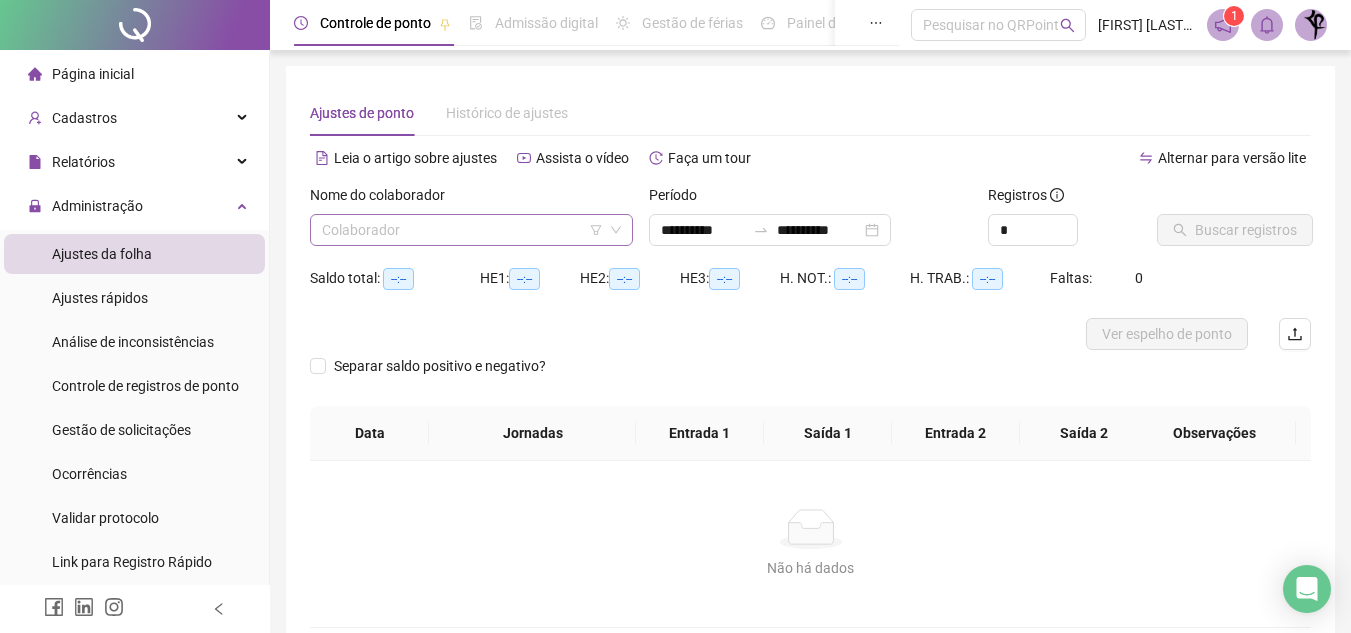 click at bounding box center [462, 230] 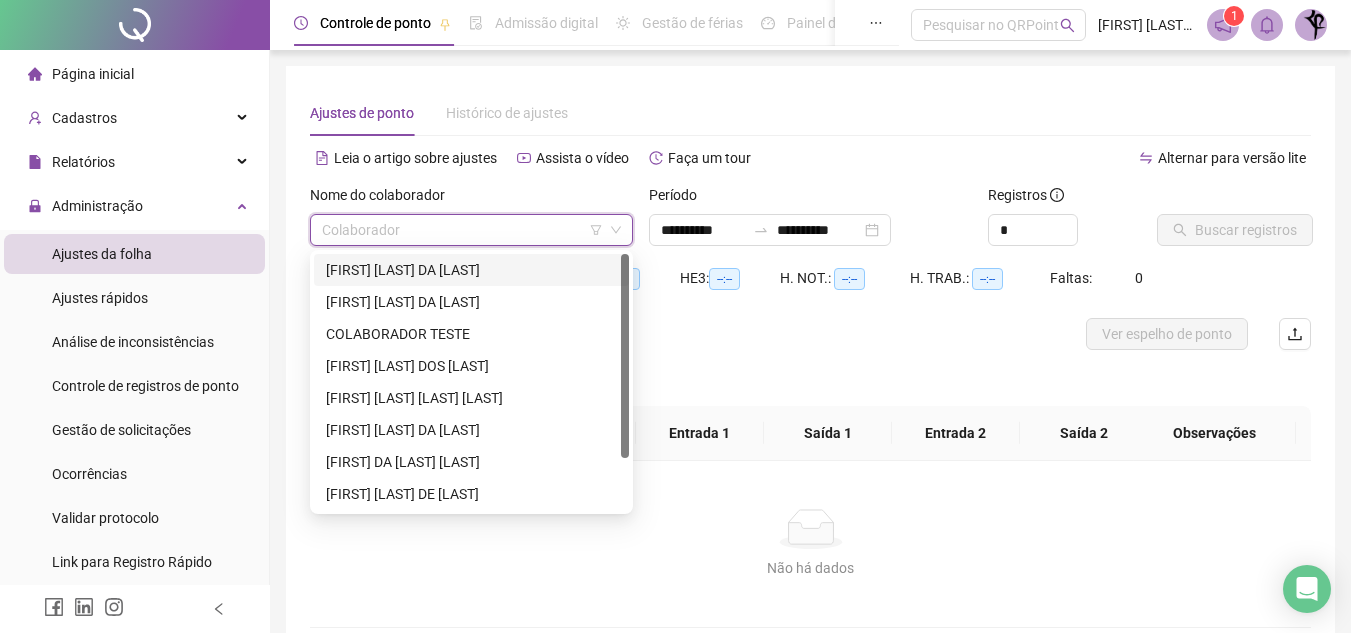 click on "ADRIANA DIAS DA SILVA" at bounding box center (471, 270) 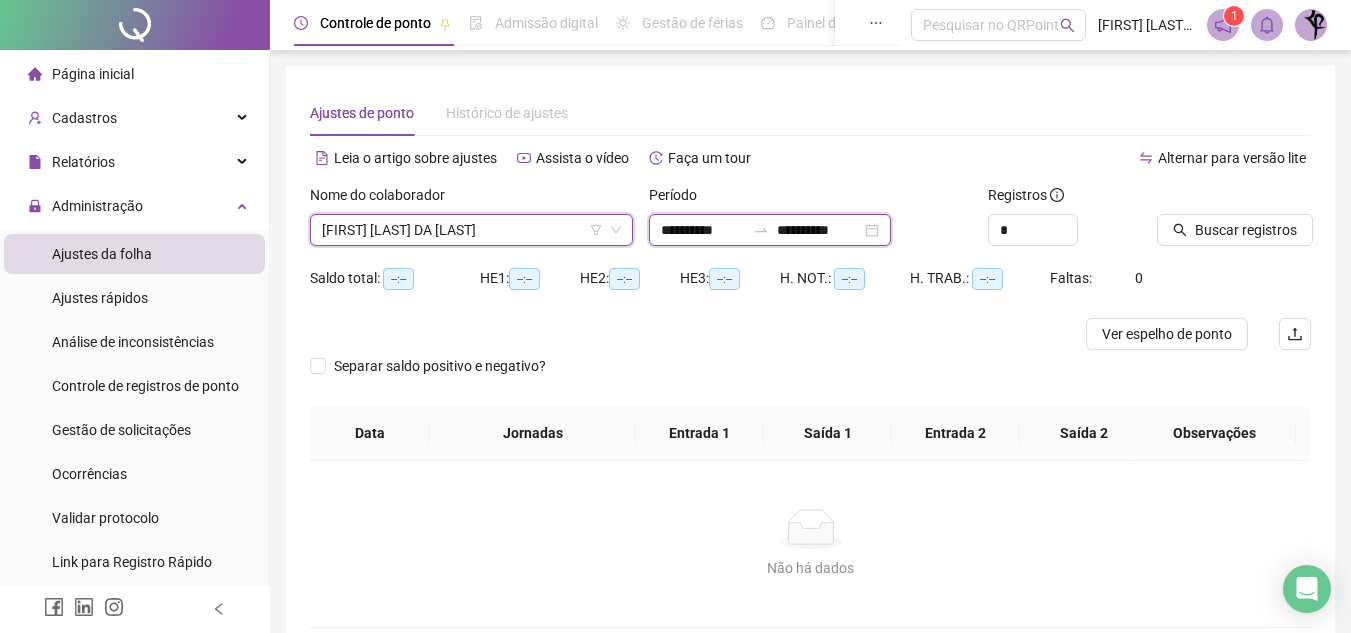 click on "**********" at bounding box center (703, 230) 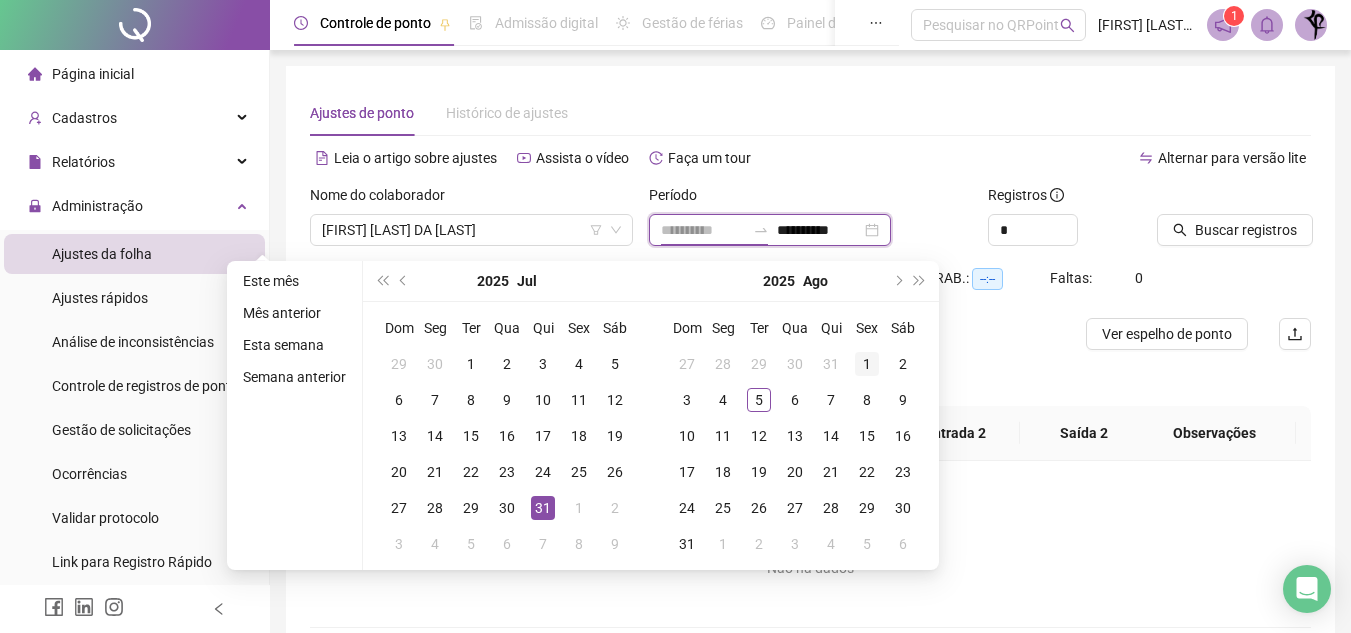 type on "**********" 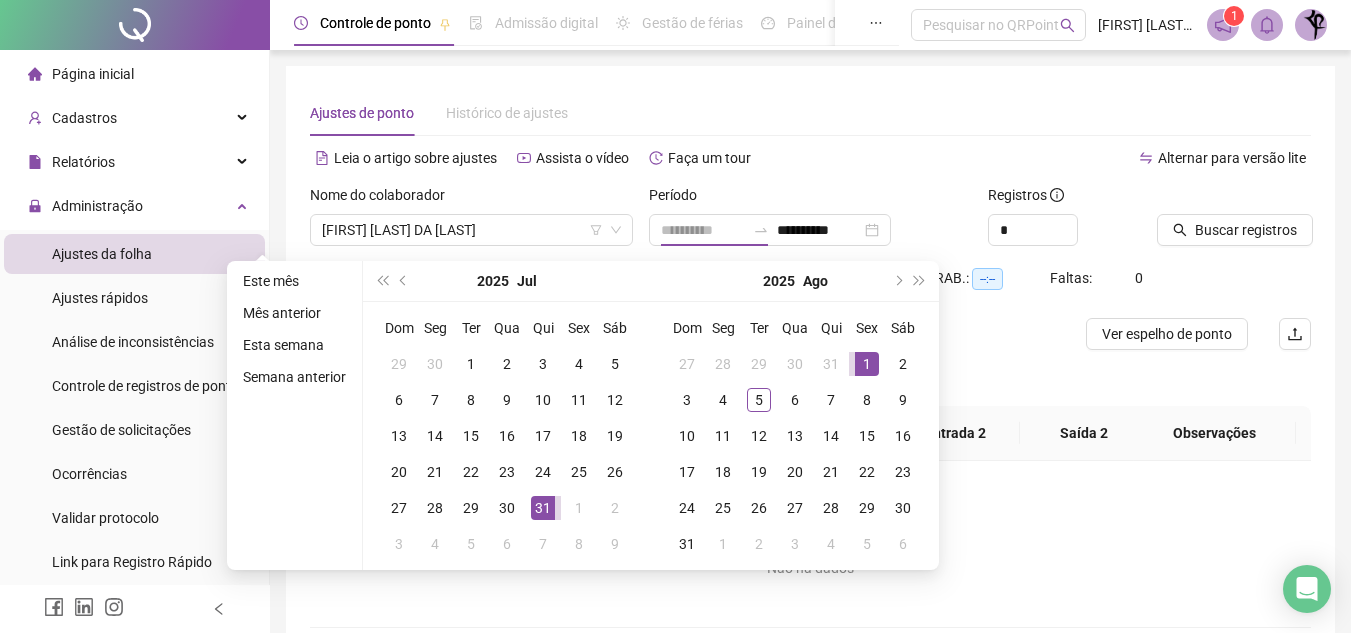 click on "1" at bounding box center (867, 364) 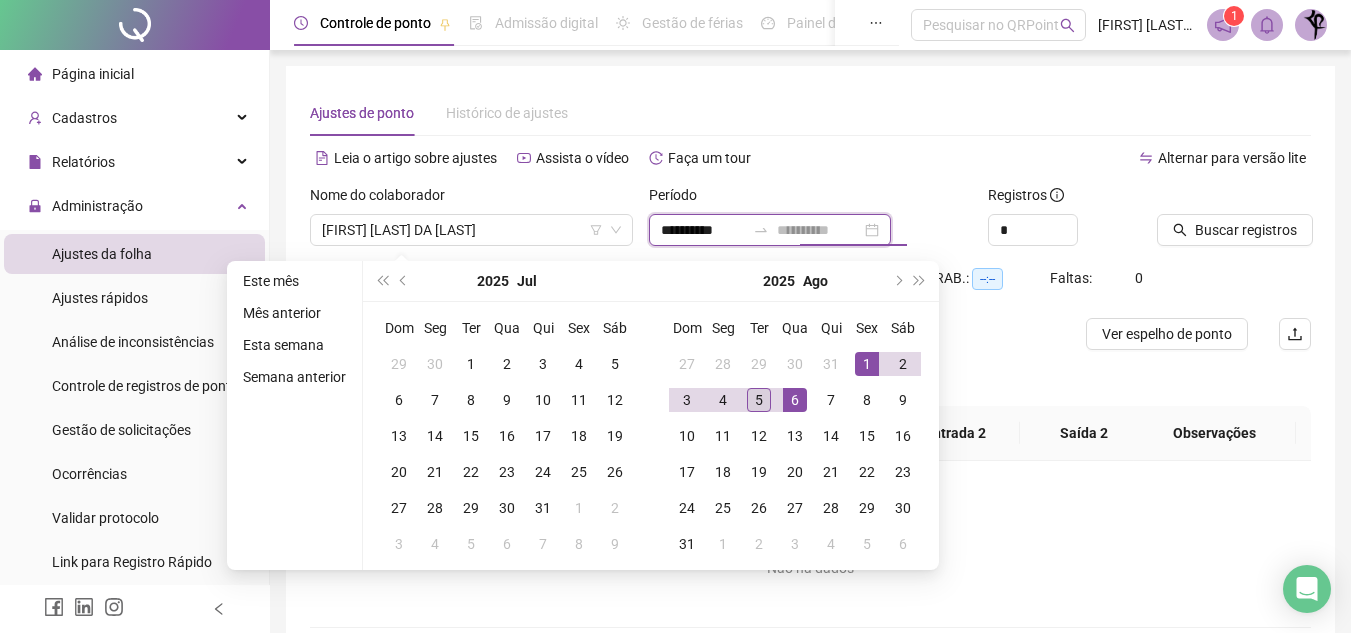 type on "**********" 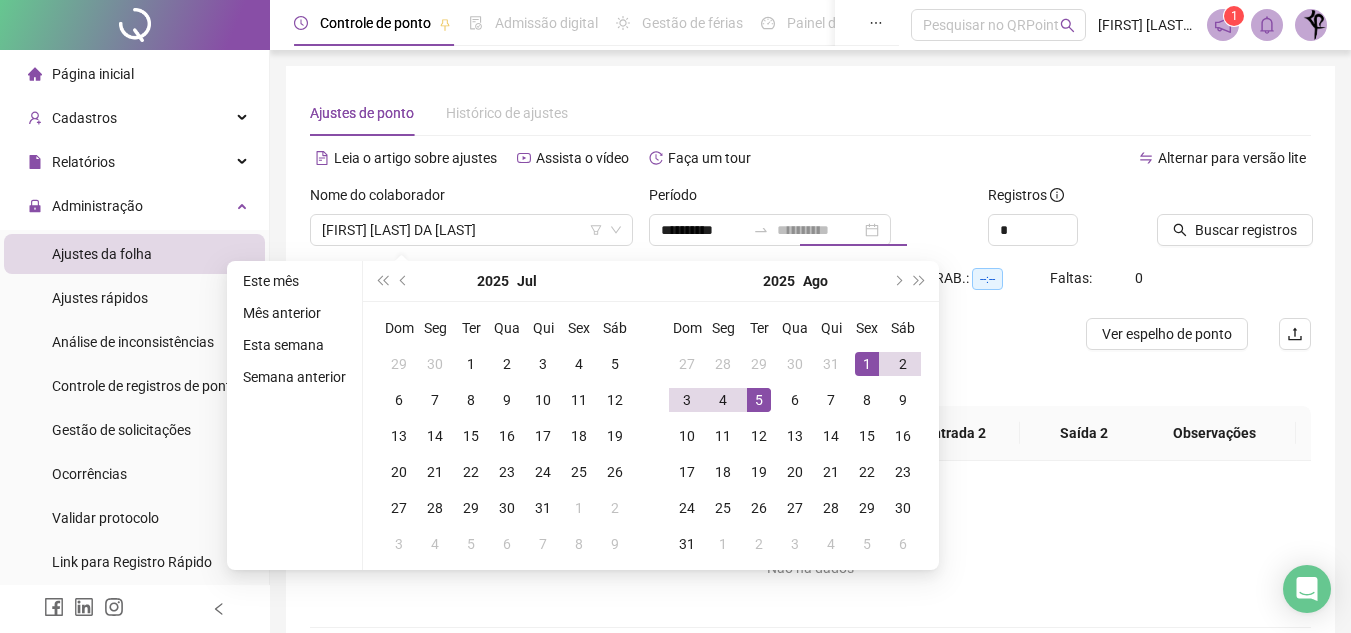 click on "5" at bounding box center [759, 400] 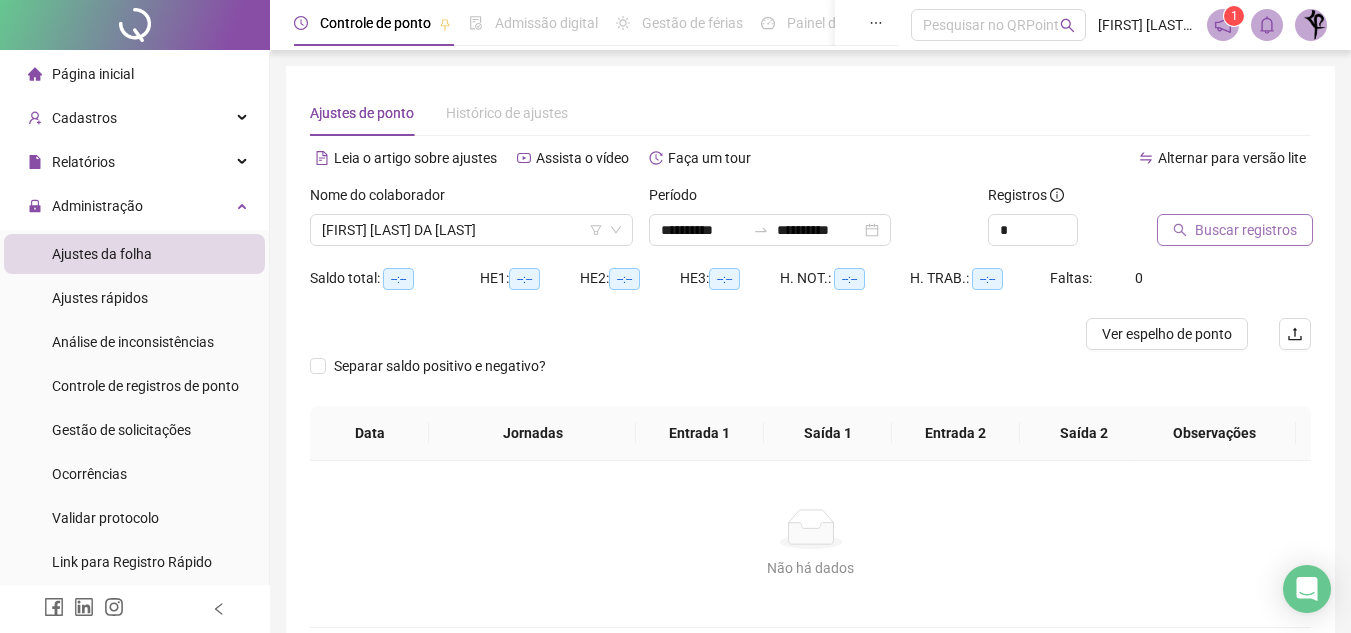 click on "Buscar registros" at bounding box center (1246, 230) 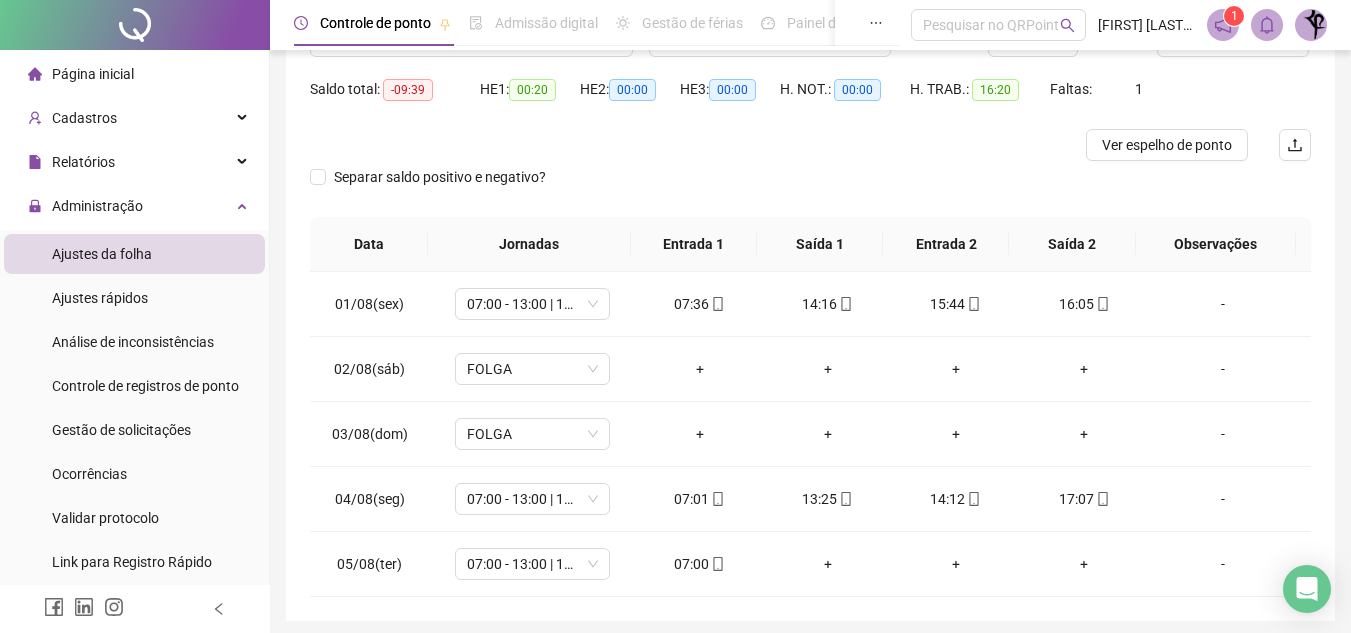 scroll, scrollTop: 263, scrollLeft: 0, axis: vertical 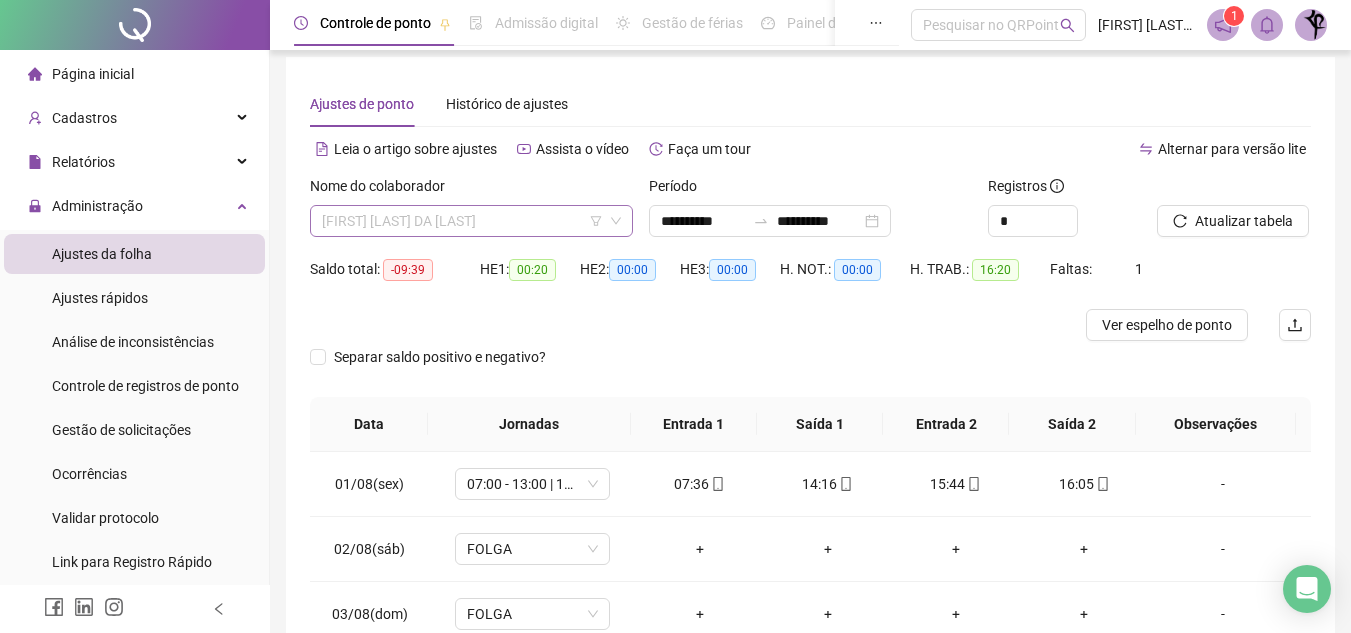 click on "ADRIANA DIAS DA SILVA" at bounding box center [471, 221] 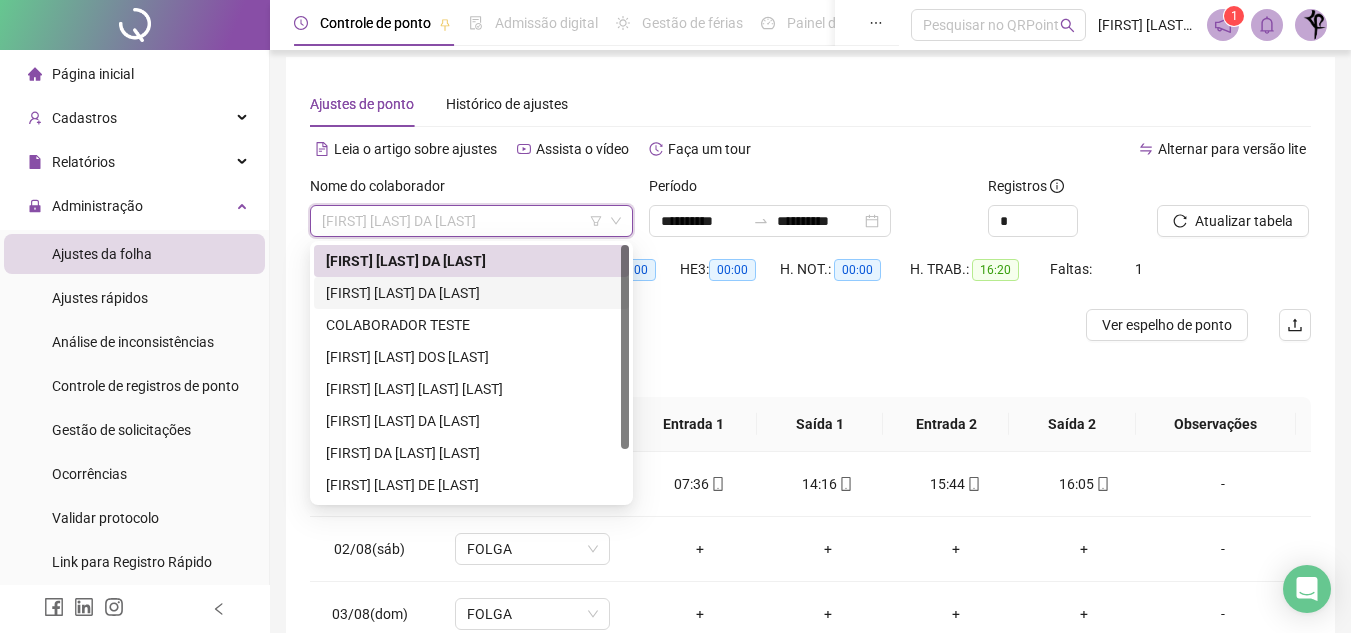 click on "AGRIPAULA GOMES DA CUNHA" at bounding box center (471, 293) 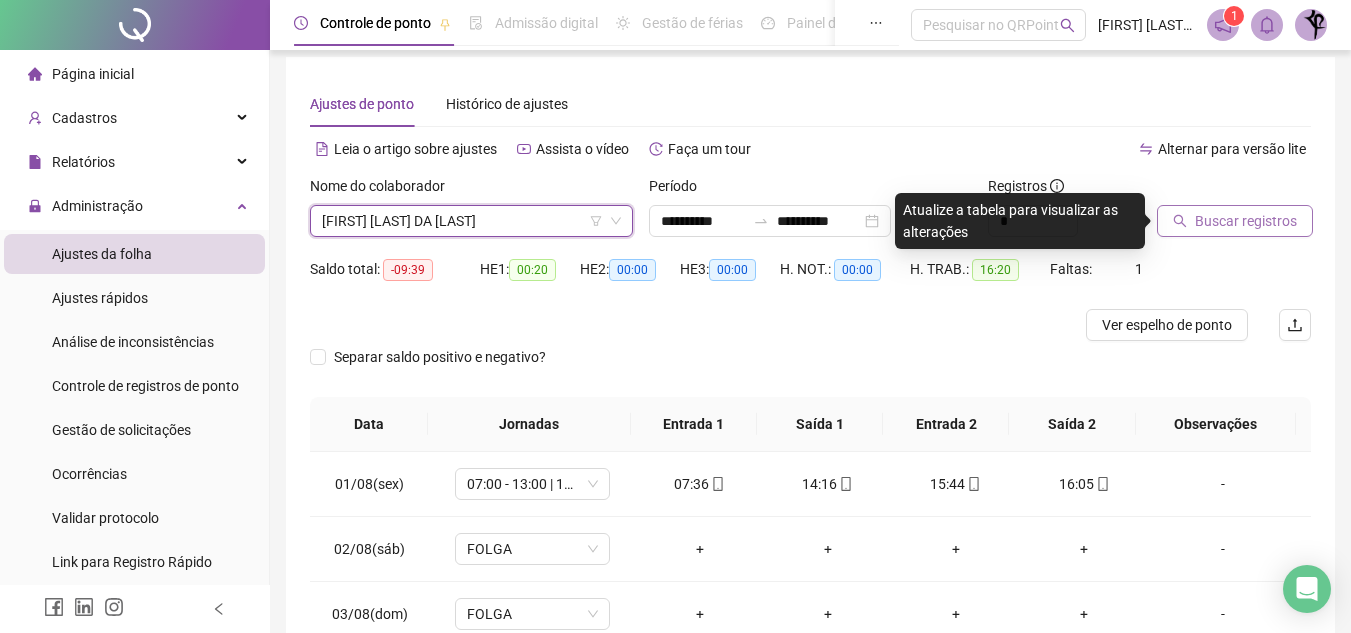 click on "Buscar registros" at bounding box center [1246, 221] 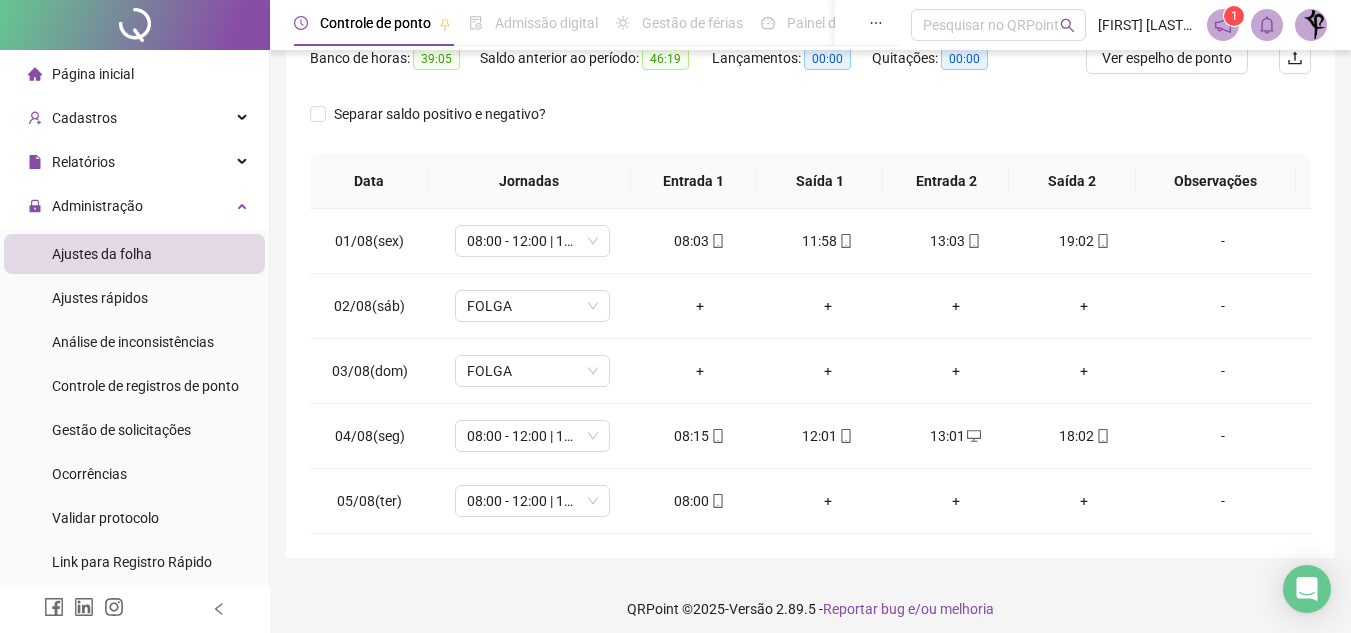 scroll, scrollTop: 343, scrollLeft: 0, axis: vertical 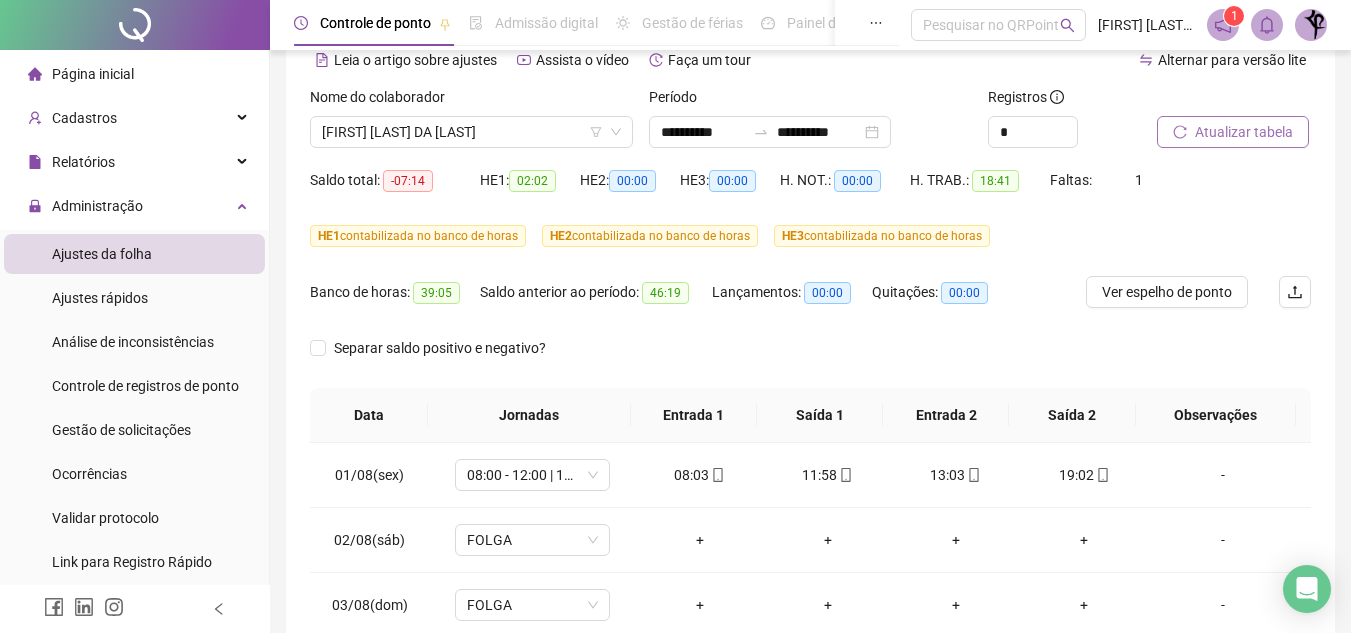 click on "Atualizar tabela" at bounding box center (1244, 132) 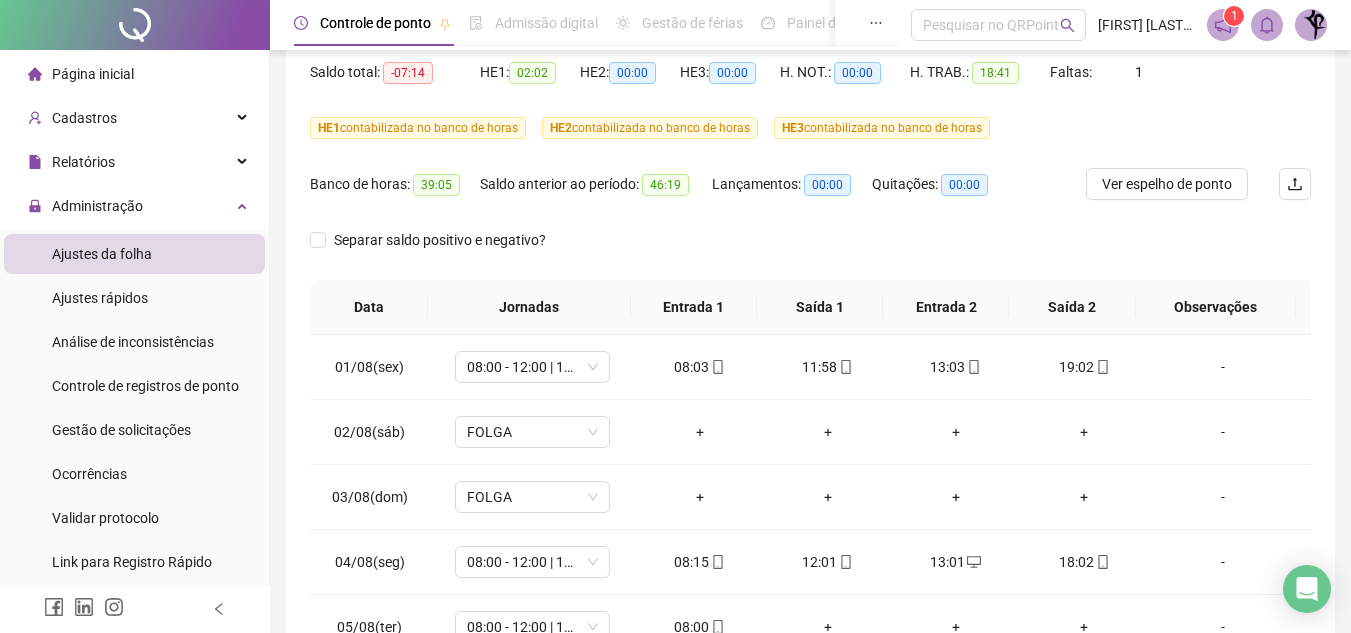 scroll, scrollTop: 343, scrollLeft: 0, axis: vertical 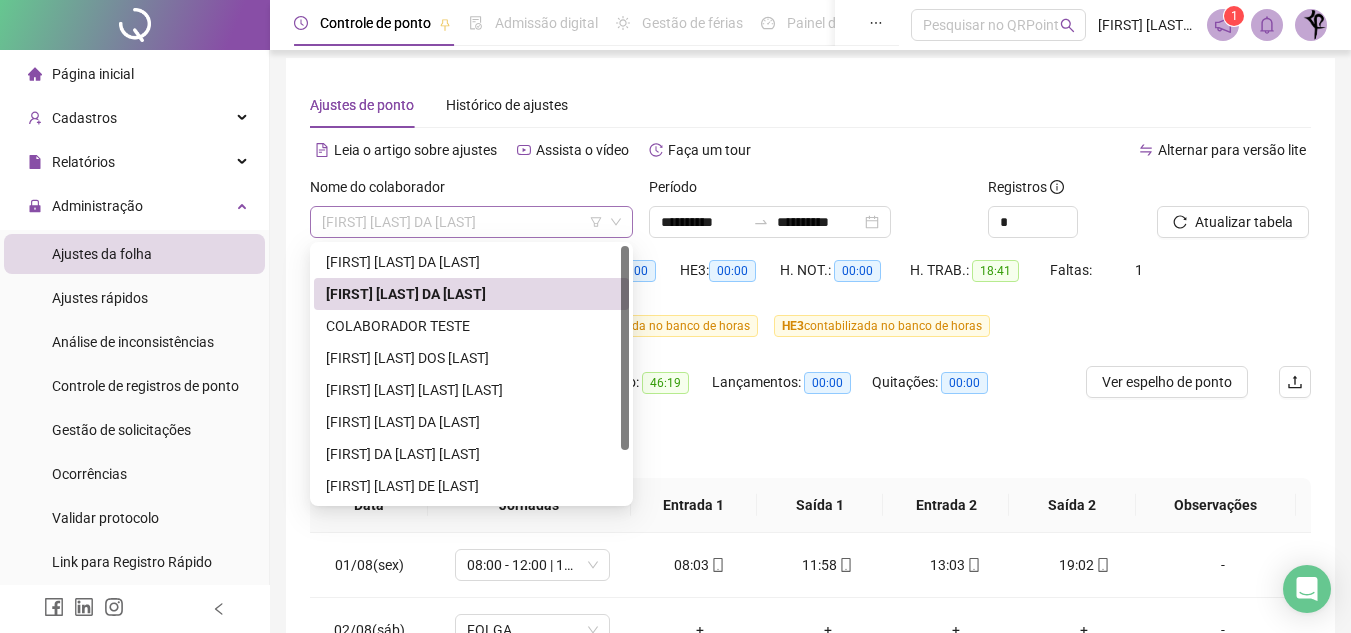 click on "AGRIPAULA GOMES DA CUNHA" at bounding box center (471, 222) 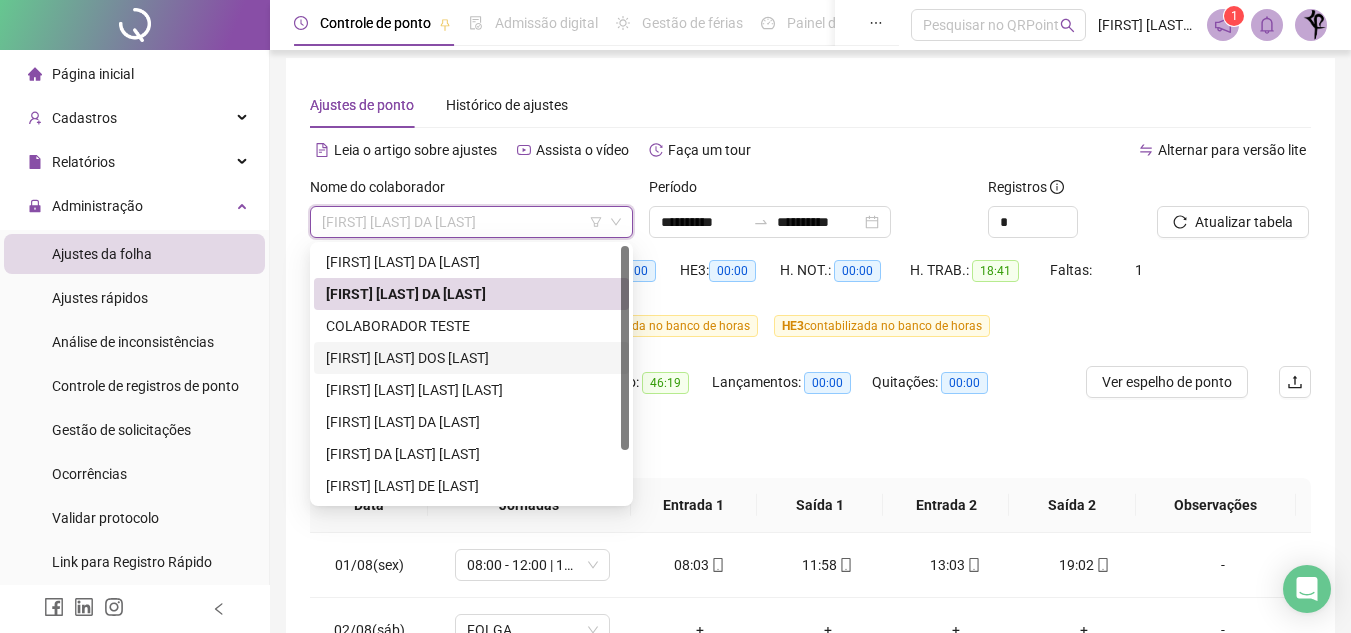 click on "GLEYCIANE CRISTINE DOS SANTOS" at bounding box center [471, 358] 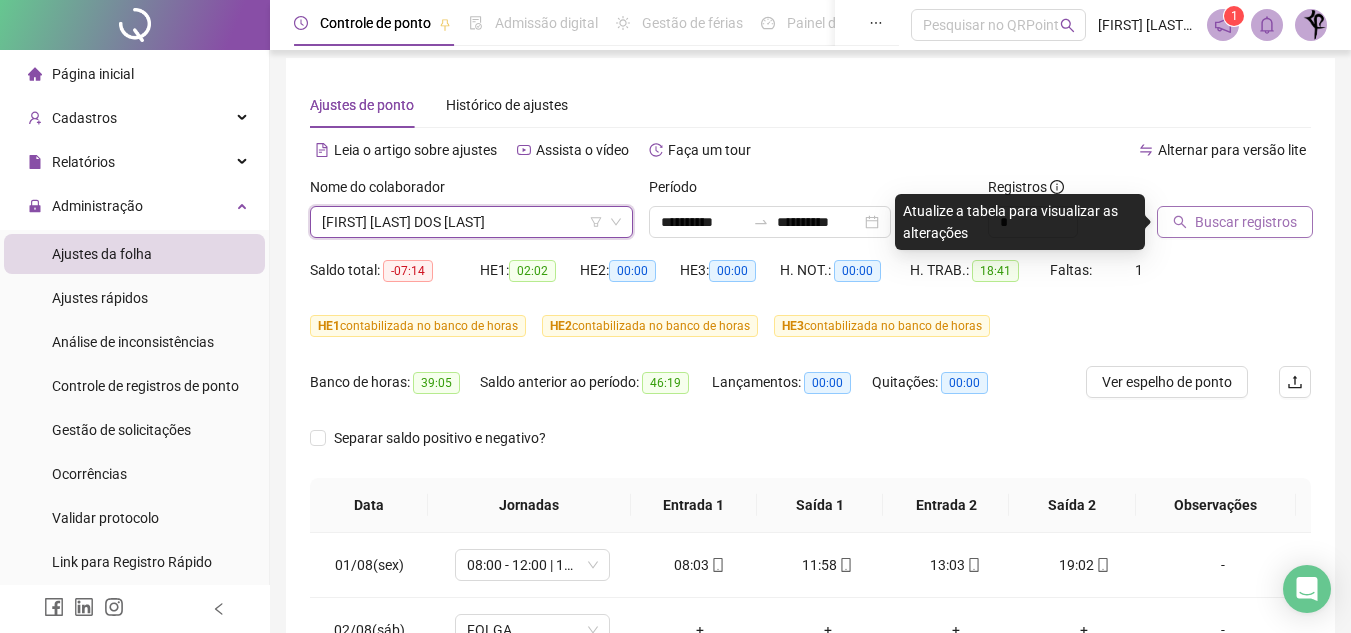 click on "Buscar registros" at bounding box center [1246, 222] 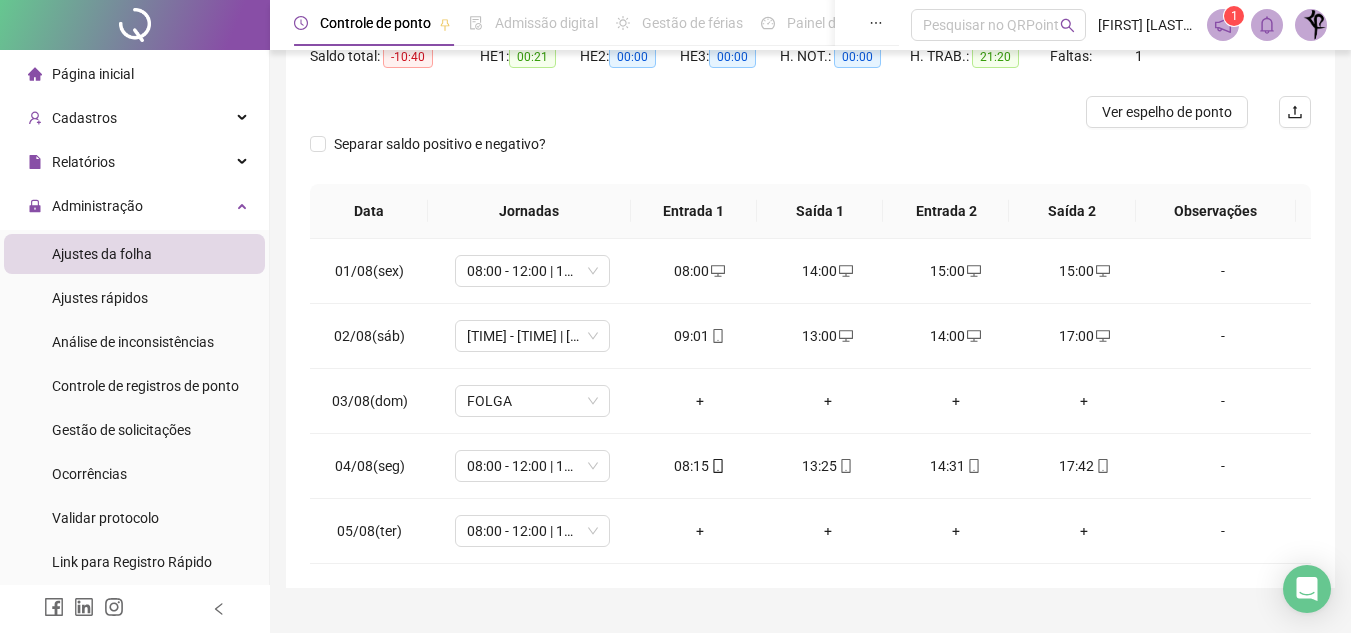scroll, scrollTop: 263, scrollLeft: 0, axis: vertical 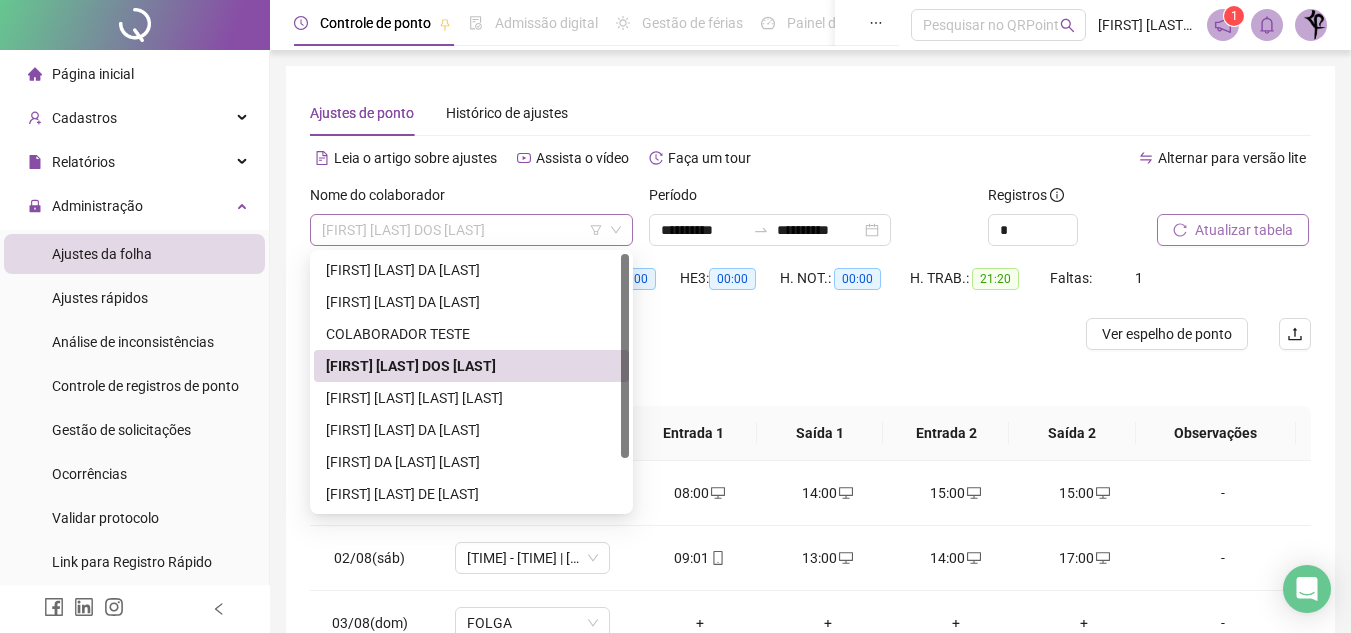 click on "GLEYCIANE CRISTINE DOS SANTOS" at bounding box center [471, 230] 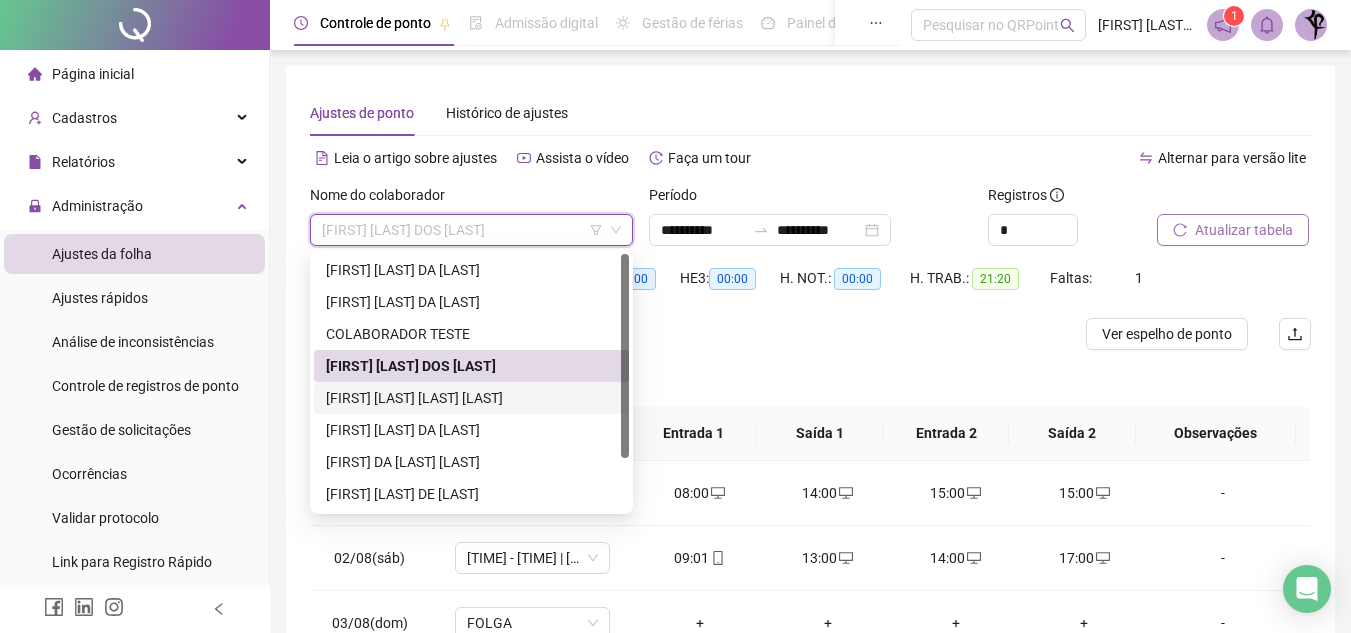 click on "IGOR HENRIQUE SALES PEREIRA" at bounding box center (471, 398) 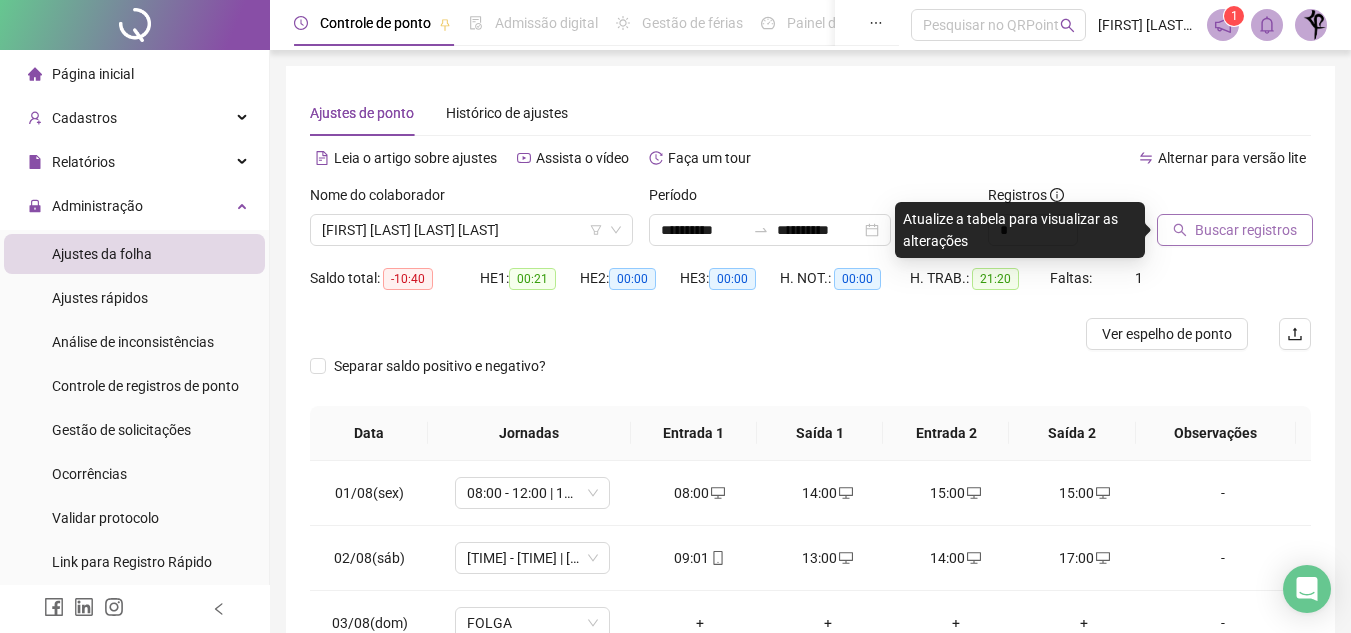 click on "Buscar registros" at bounding box center (1246, 230) 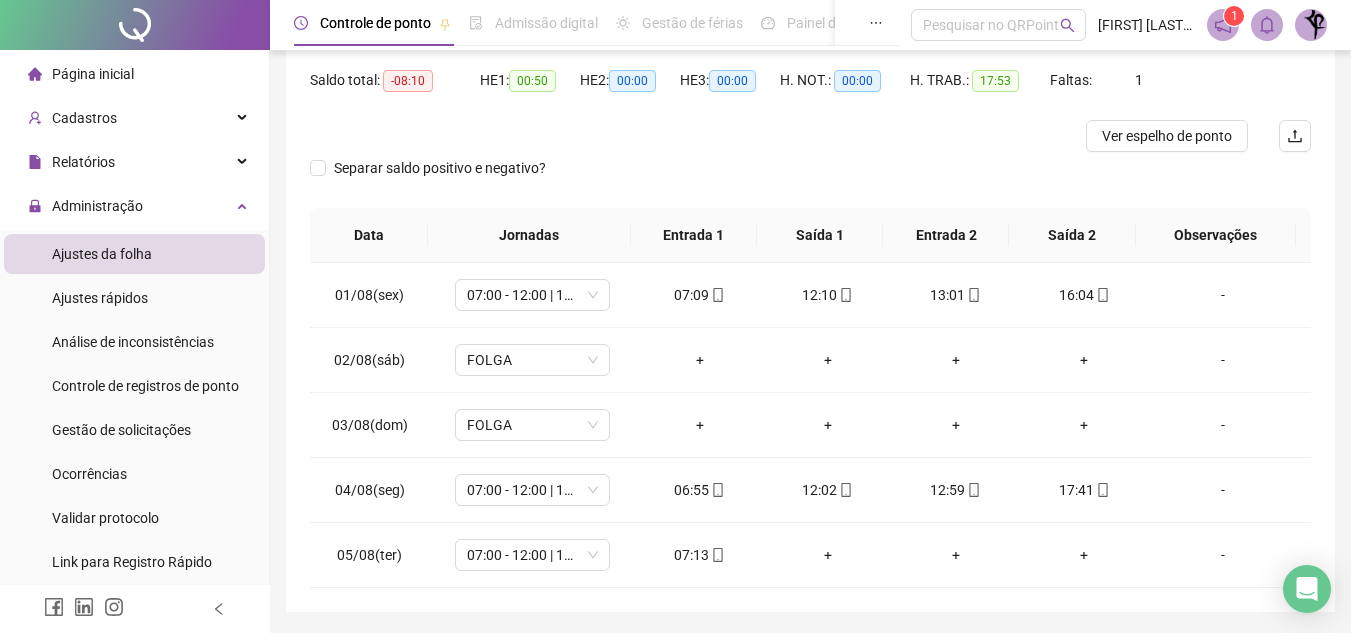 scroll, scrollTop: 263, scrollLeft: 0, axis: vertical 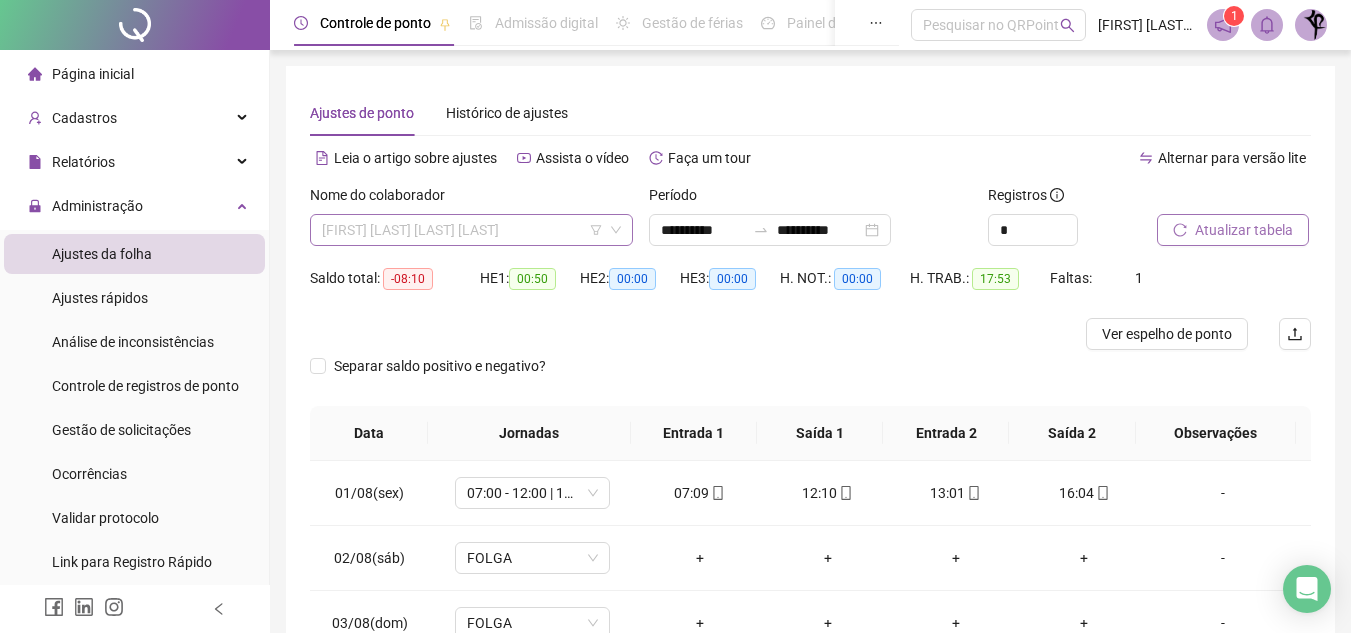 click on "IGOR HENRIQUE SALES PEREIRA" at bounding box center (471, 230) 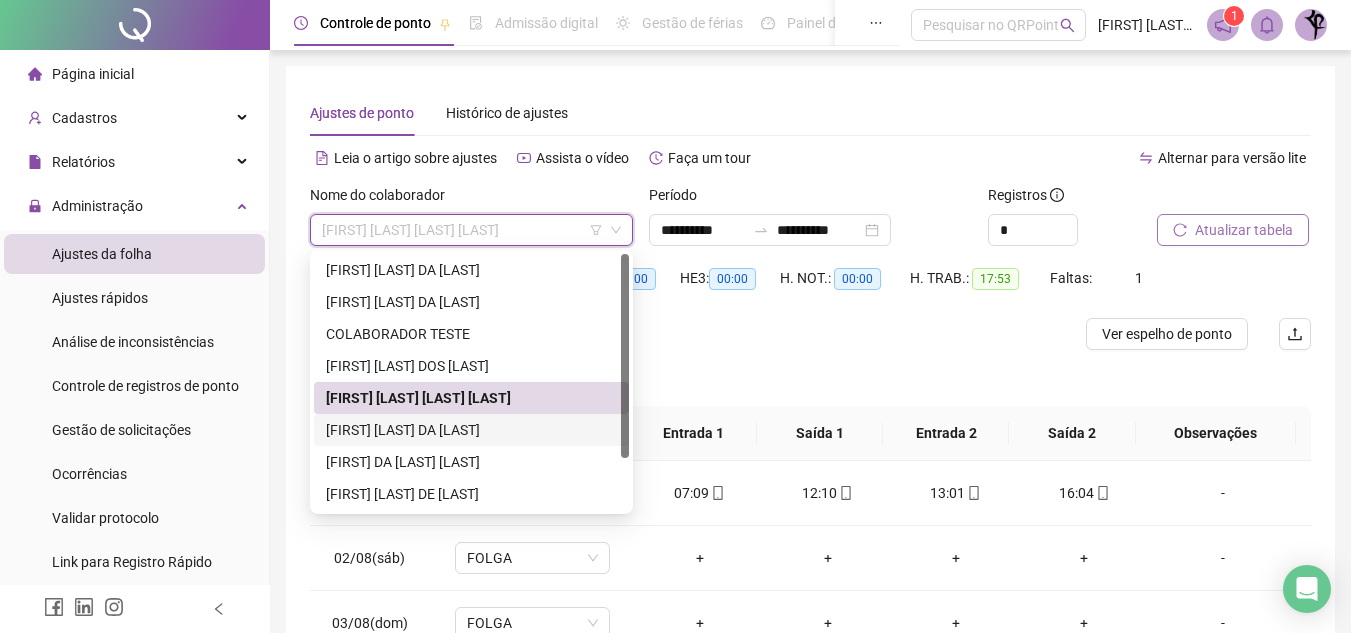 click on "JULIANA LUCIA DA SILVA" at bounding box center [471, 430] 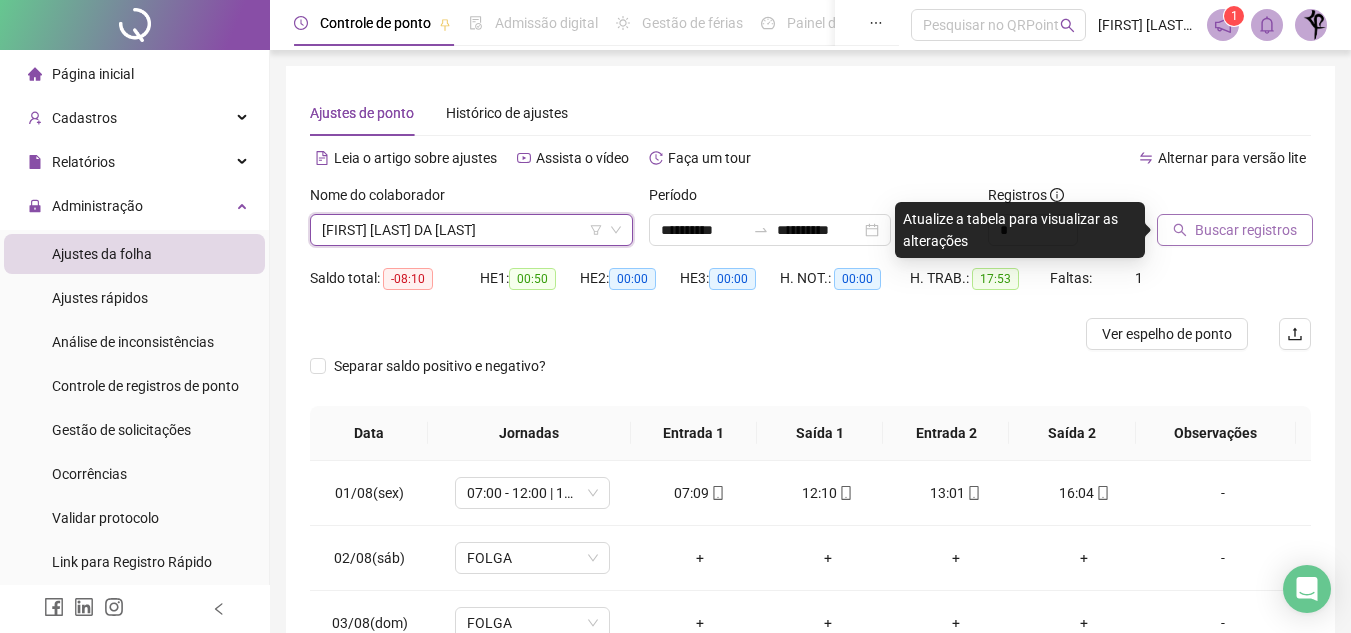 click on "Buscar registros" at bounding box center [1246, 230] 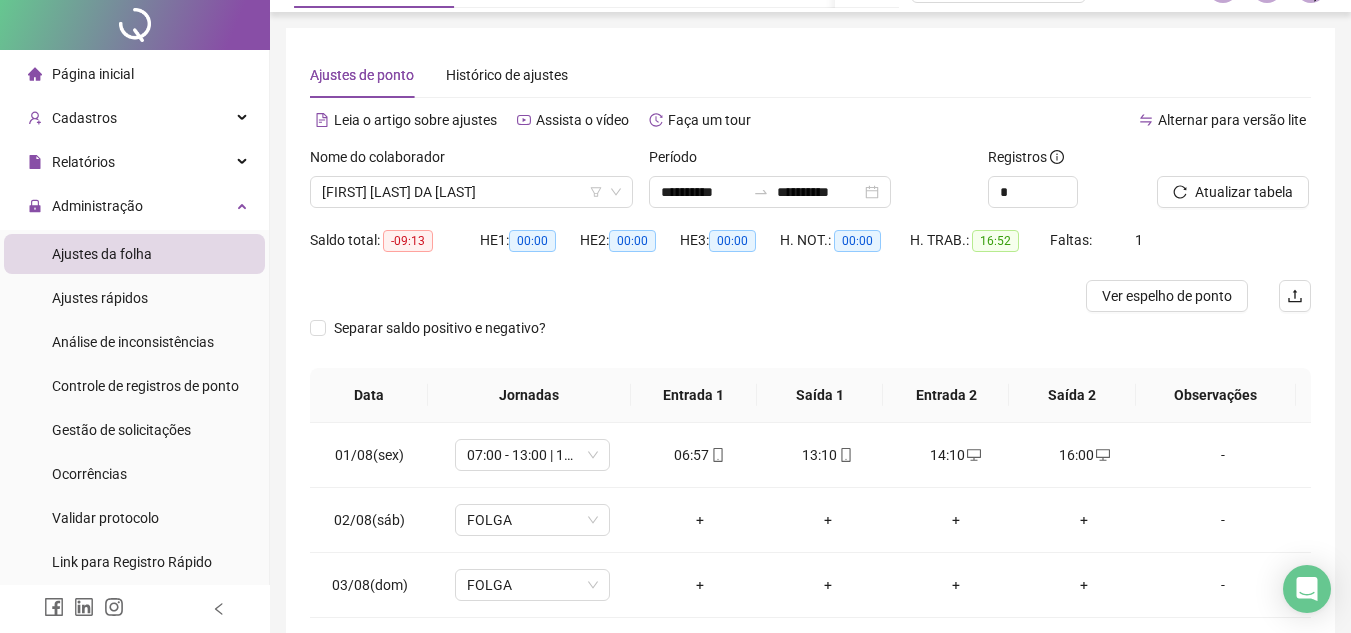 scroll, scrollTop: 0, scrollLeft: 0, axis: both 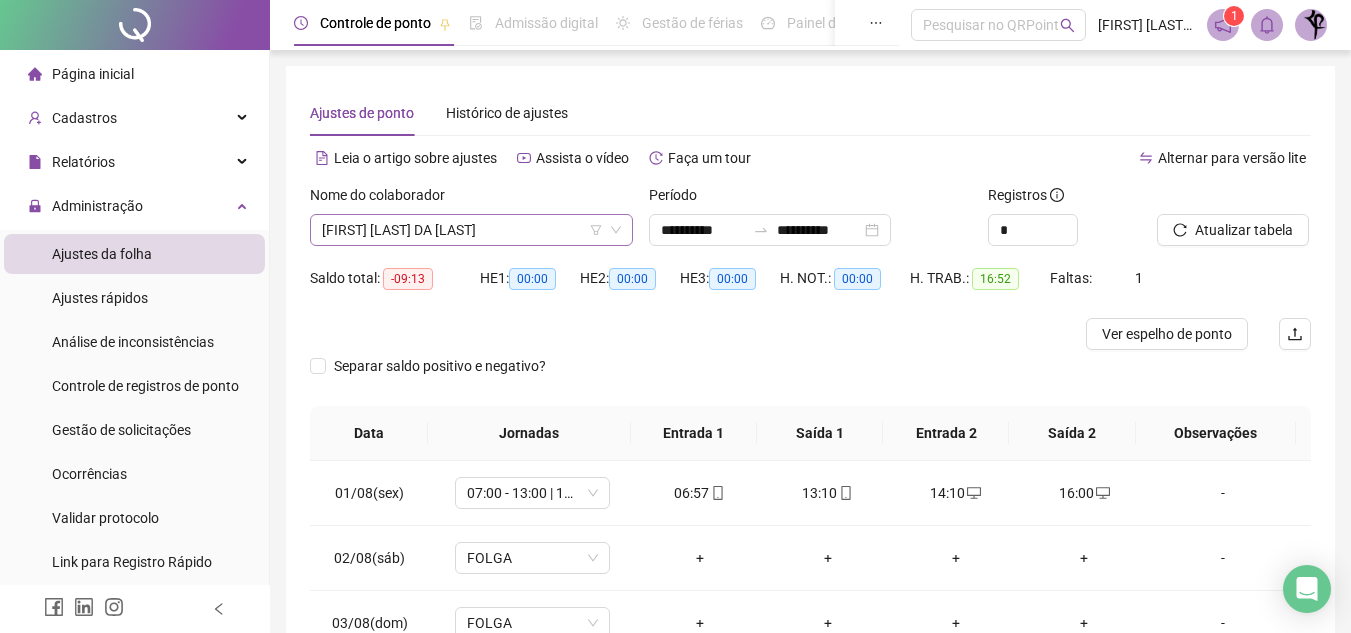 click on "JULIANA LUCIA DA SILVA" at bounding box center (471, 230) 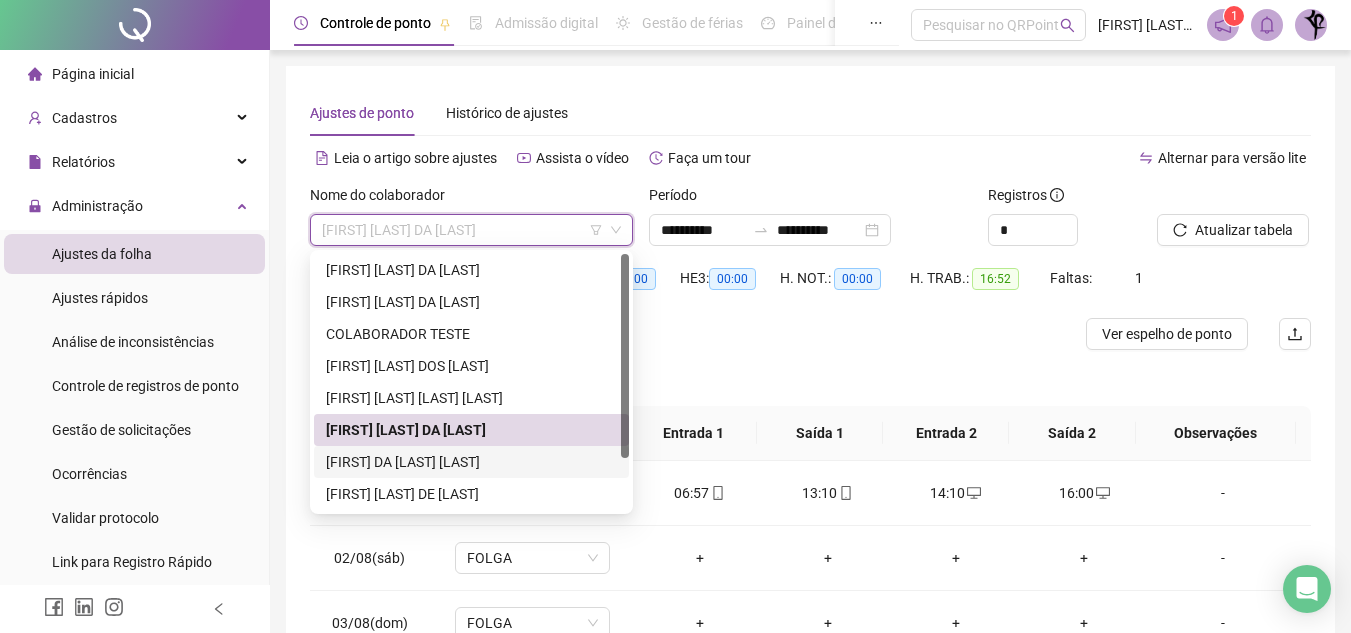 click on "LUCIANA DA SILVA OLIVEIRA" at bounding box center [471, 462] 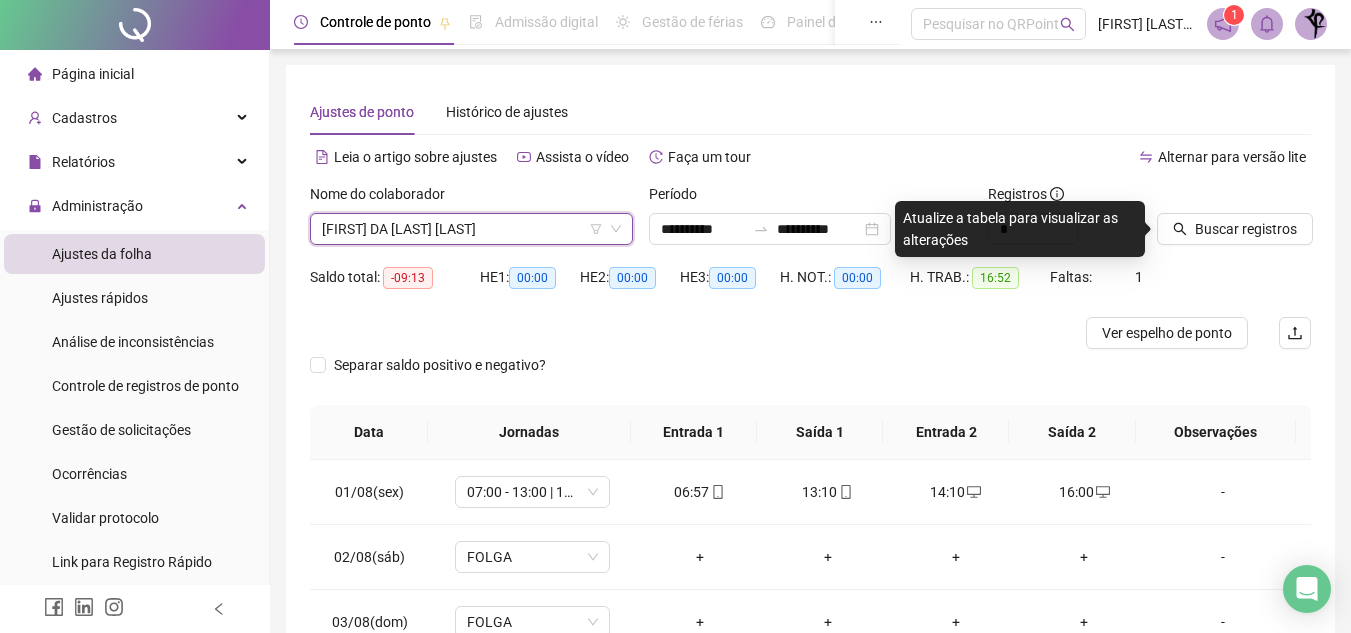 scroll, scrollTop: 0, scrollLeft: 0, axis: both 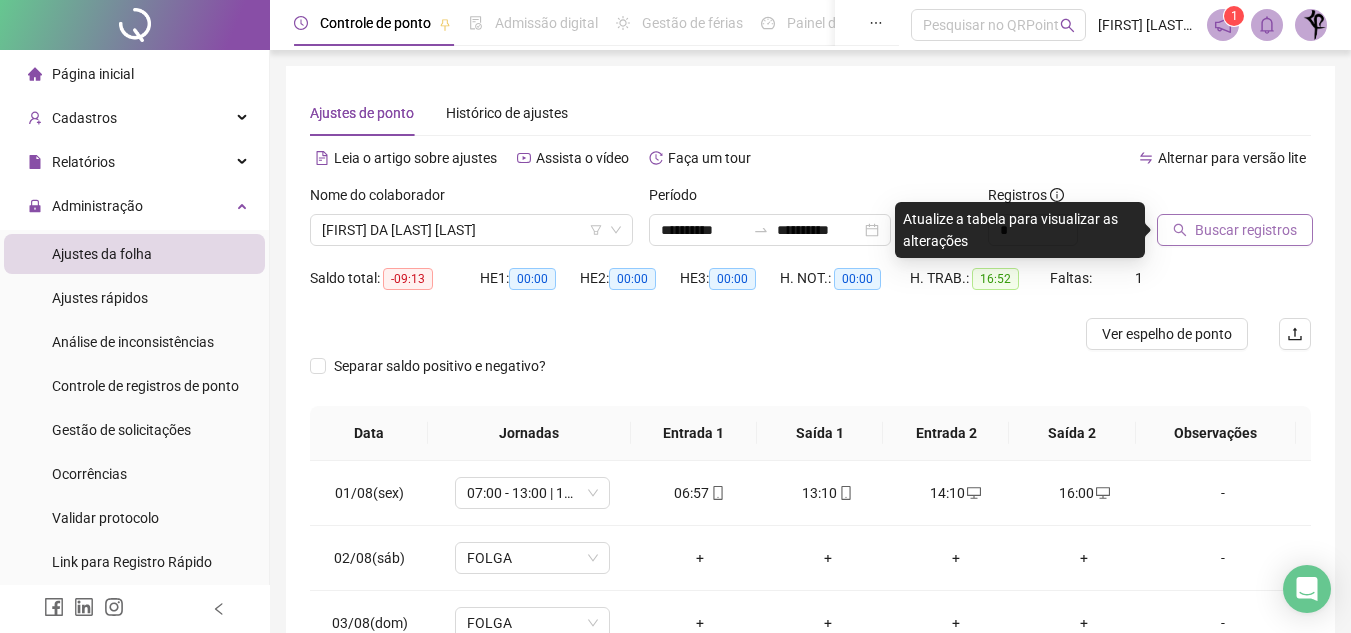 click on "Buscar registros" at bounding box center (1246, 230) 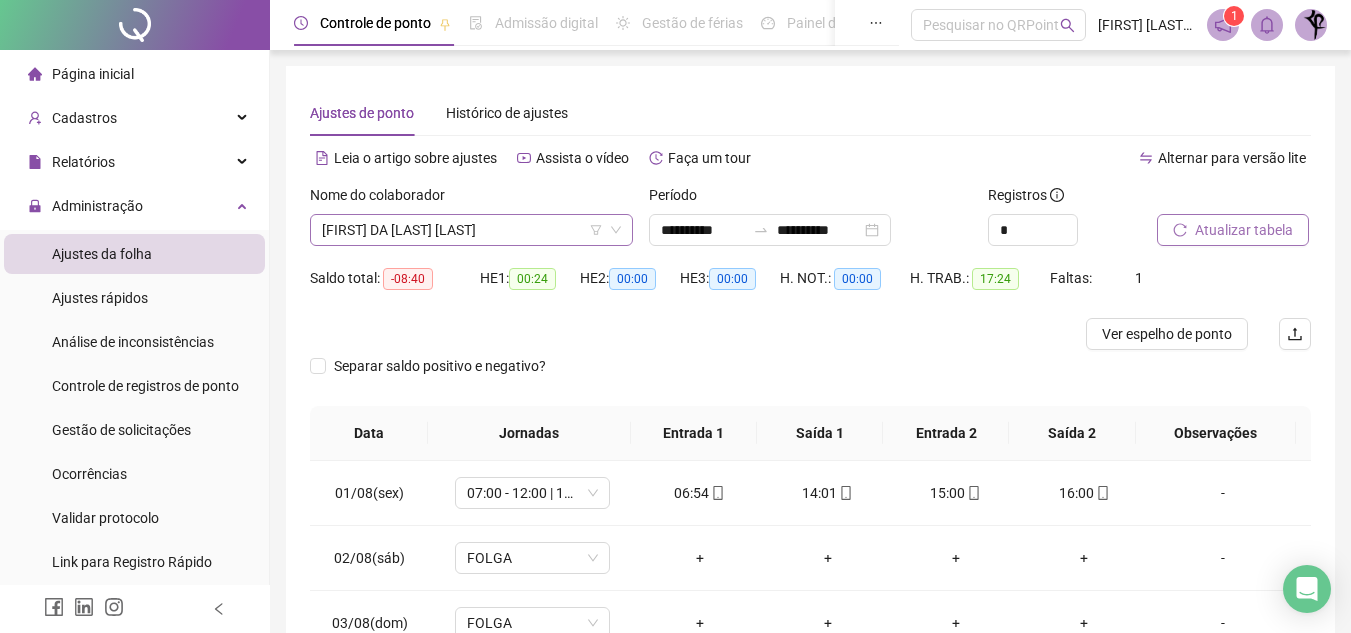 click on "LUCIANA DA SILVA OLIVEIRA" at bounding box center (471, 230) 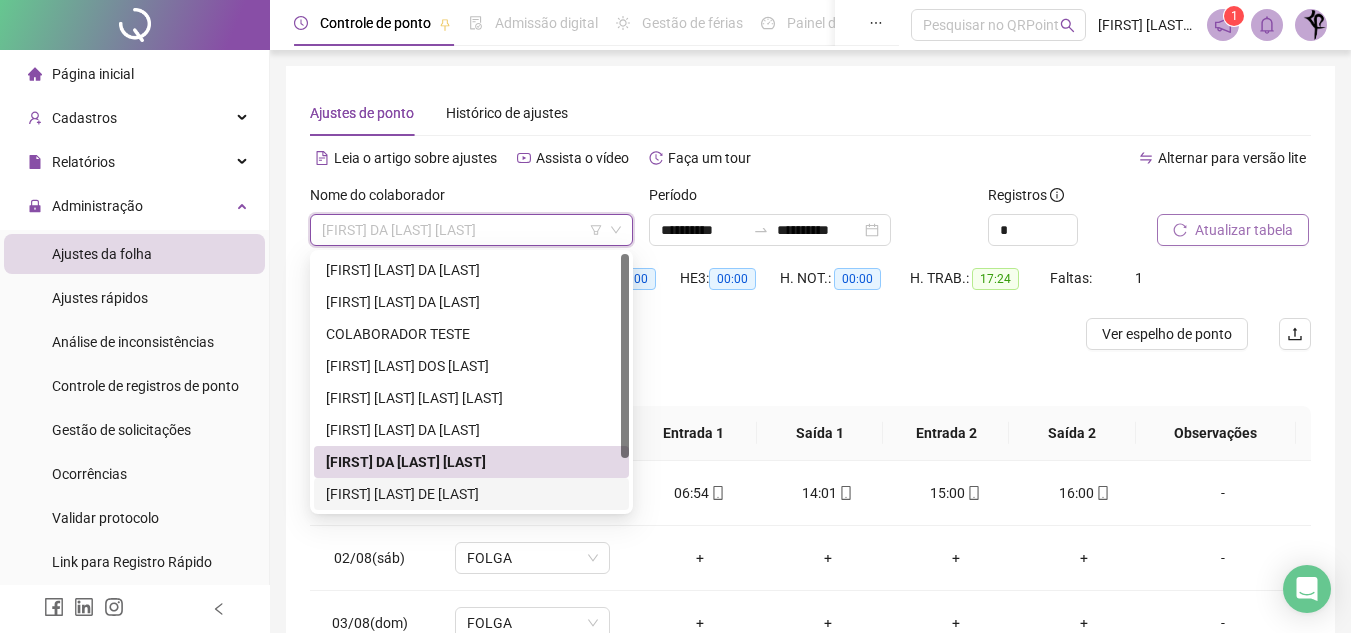 click on "LUCIANO ALVES DE OLIVEIRA" at bounding box center (471, 494) 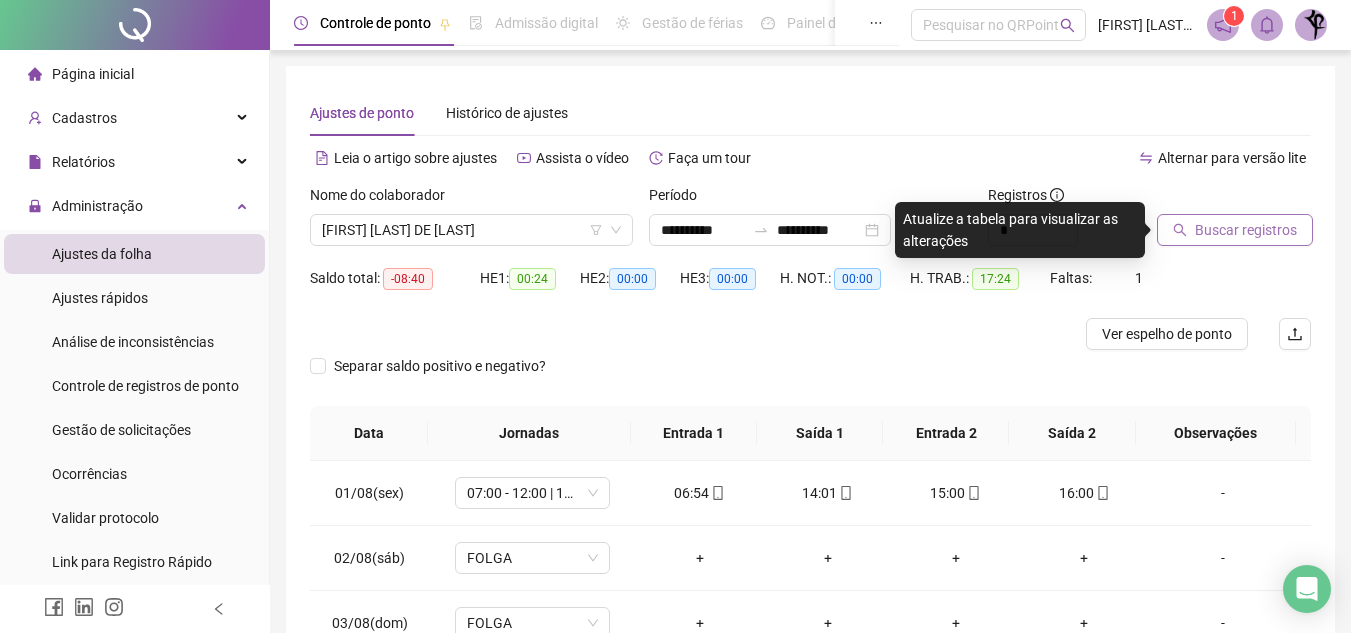 click on "Buscar registros" at bounding box center (1246, 230) 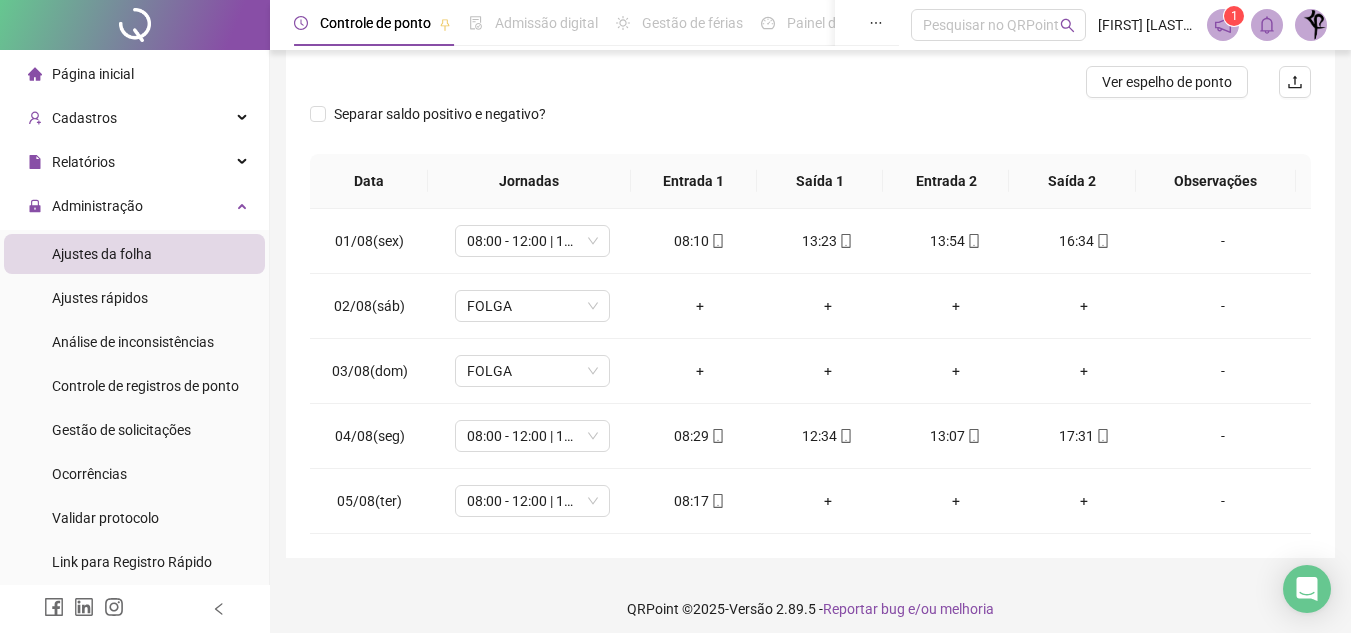 scroll, scrollTop: 263, scrollLeft: 0, axis: vertical 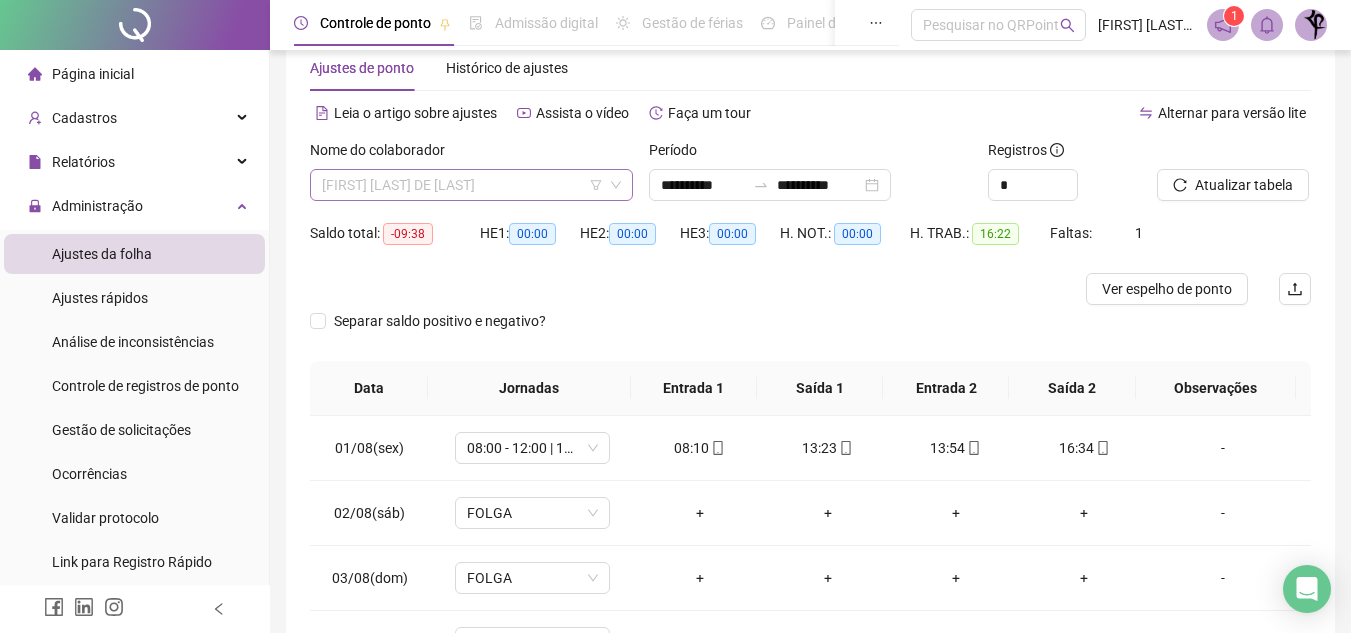 click on "LUCIANO ALVES DE OLIVEIRA" at bounding box center [471, 185] 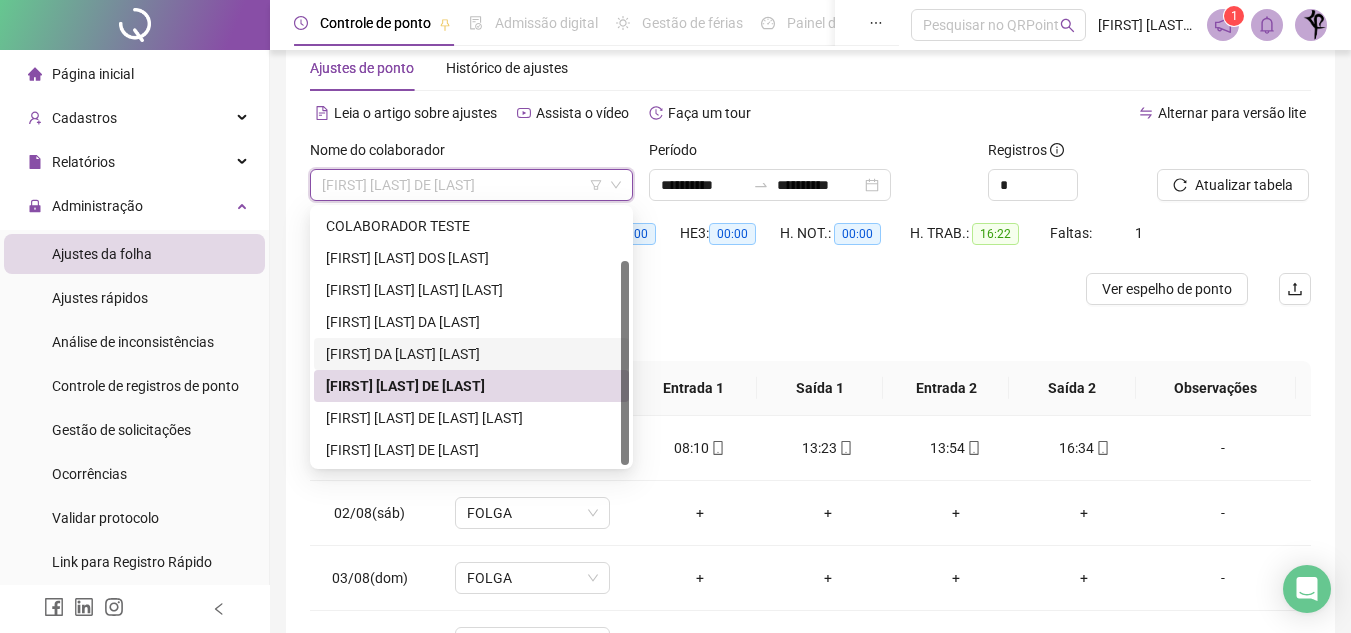 scroll, scrollTop: 64, scrollLeft: 0, axis: vertical 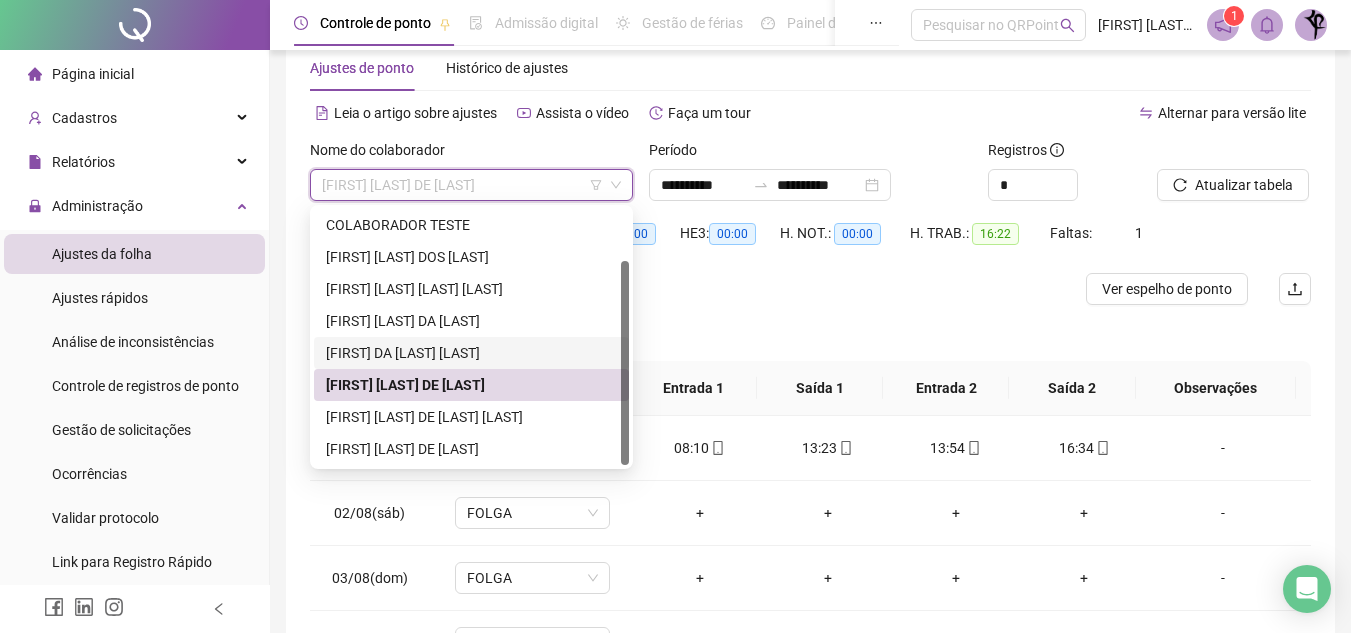 drag, startPoint x: 626, startPoint y: 396, endPoint x: 624, endPoint y: 461, distance: 65.03076 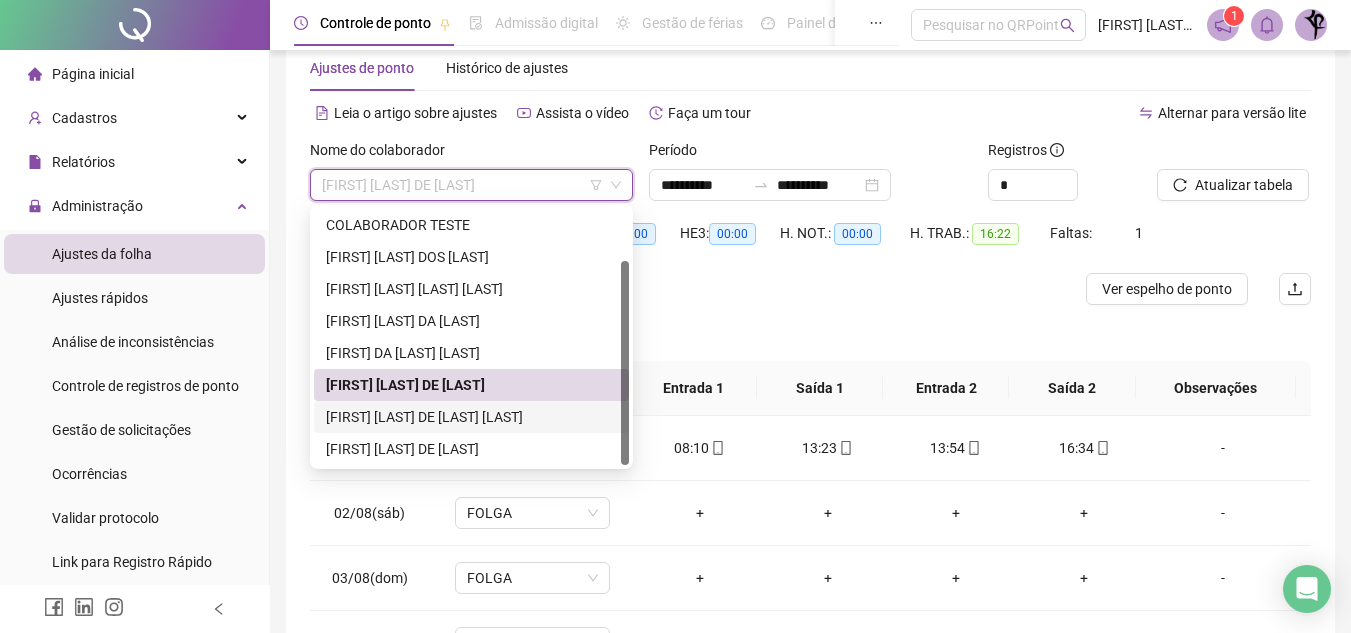 click on "MARIA CICILIA DE SOUZA GOMES" at bounding box center [471, 417] 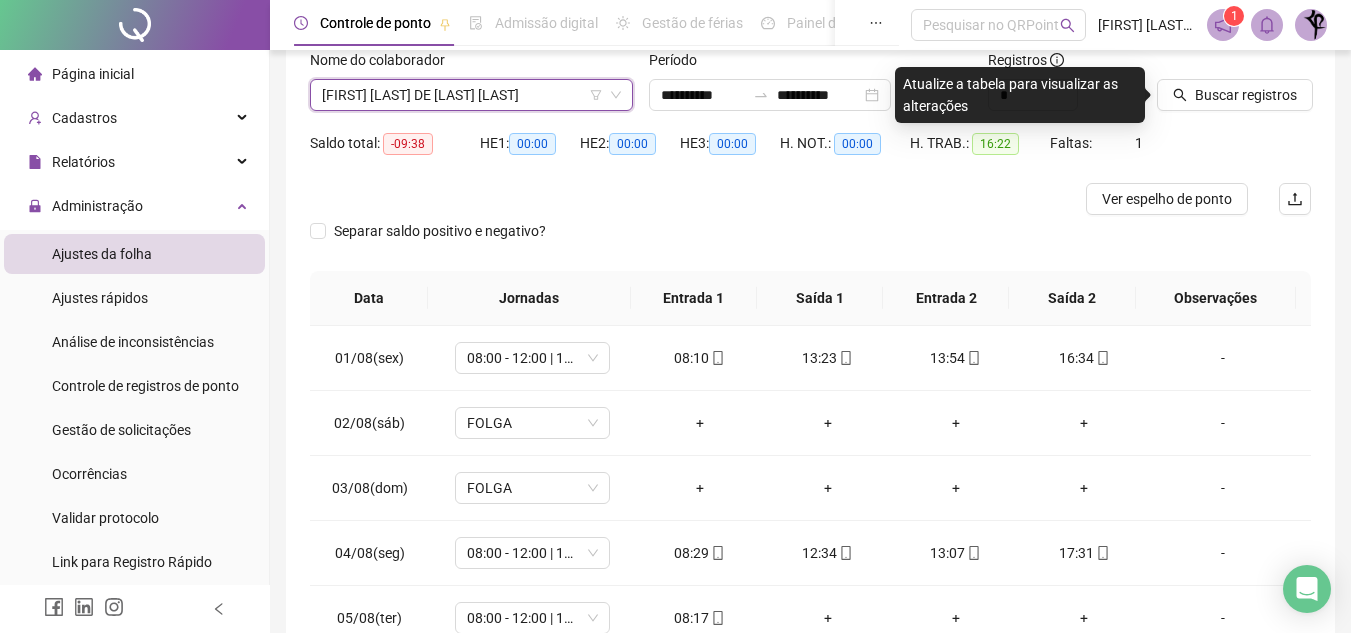 scroll, scrollTop: 143, scrollLeft: 0, axis: vertical 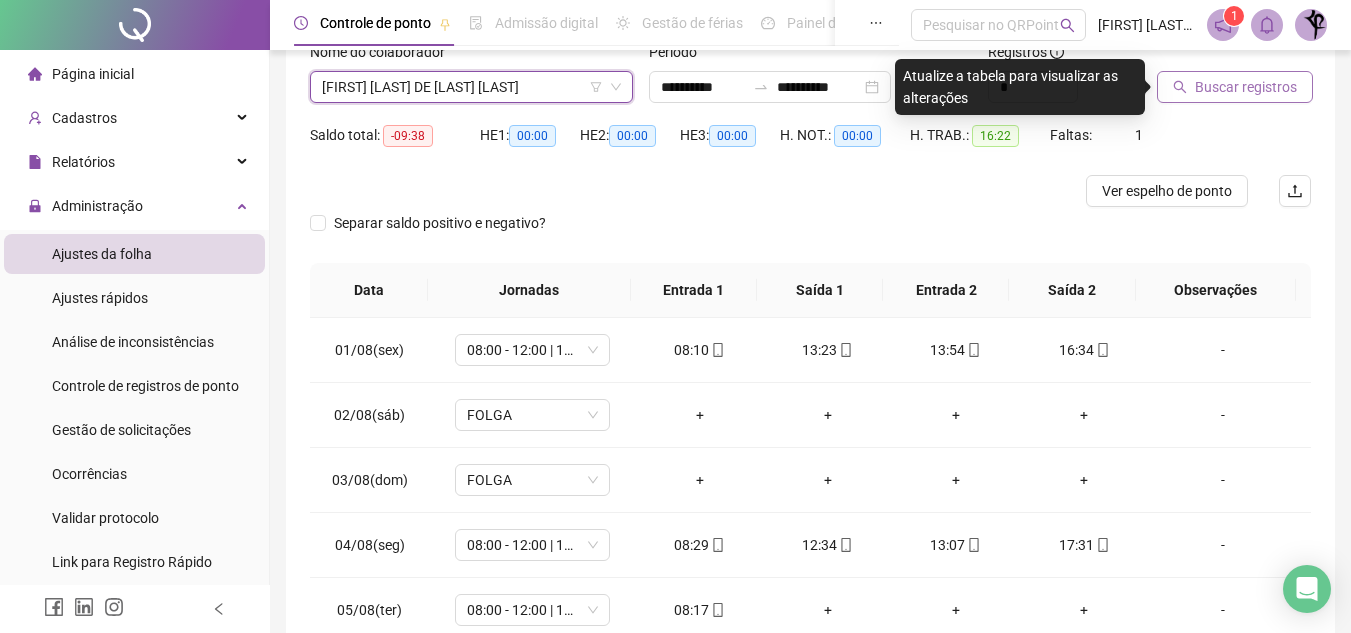click on "Buscar registros" at bounding box center [1246, 87] 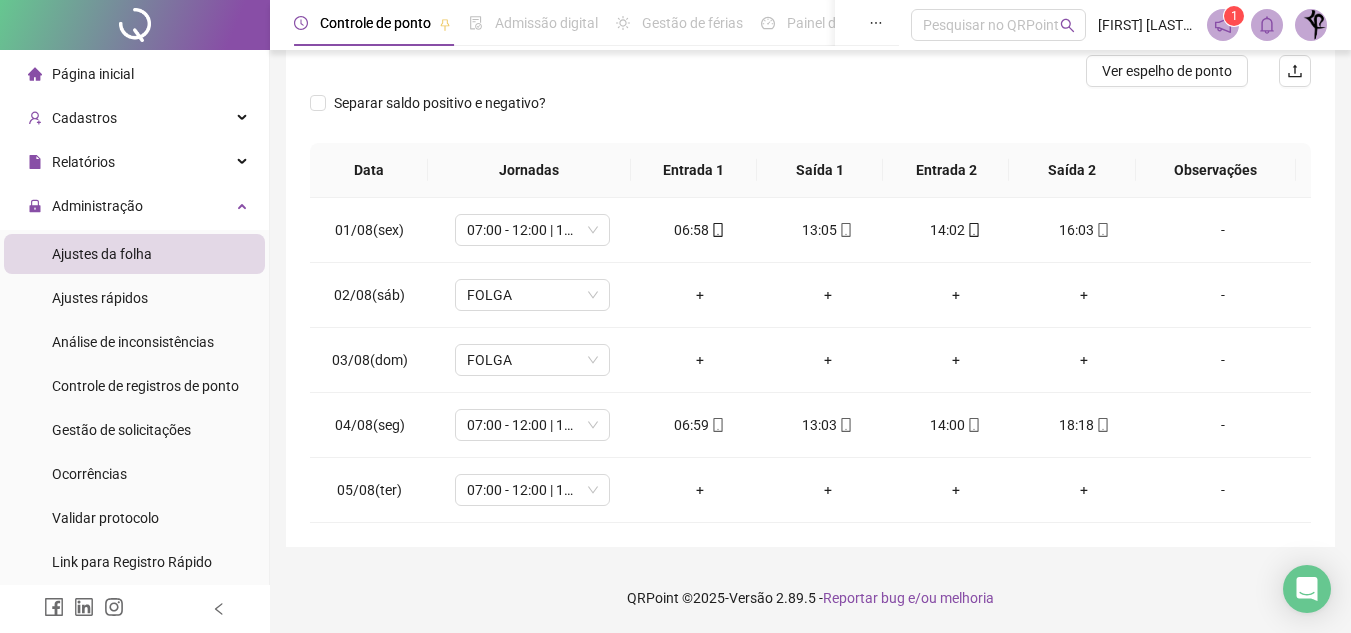 scroll, scrollTop: 251, scrollLeft: 0, axis: vertical 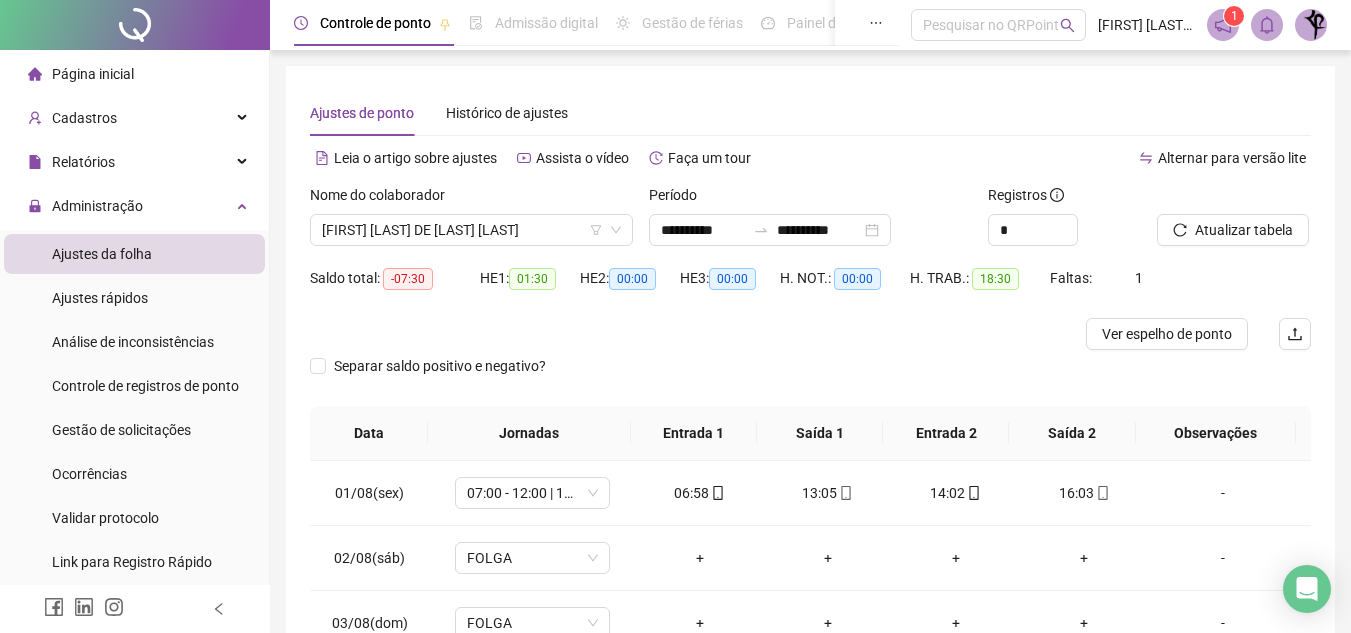 type 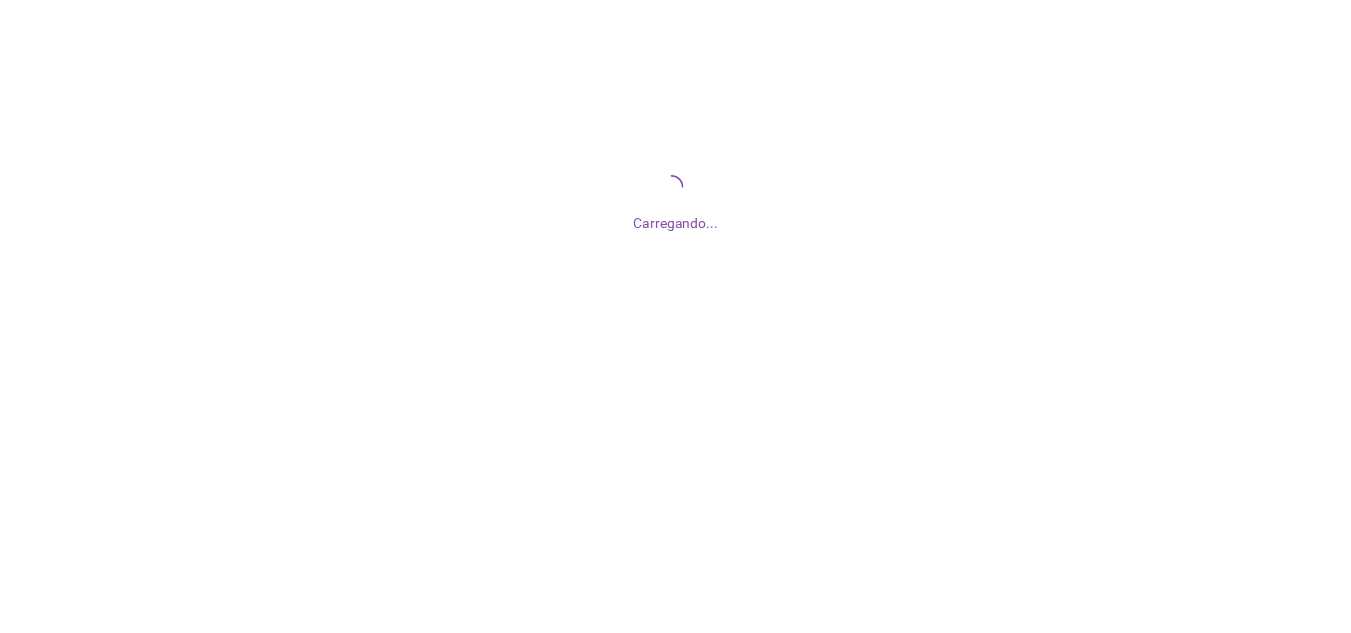 scroll, scrollTop: 0, scrollLeft: 0, axis: both 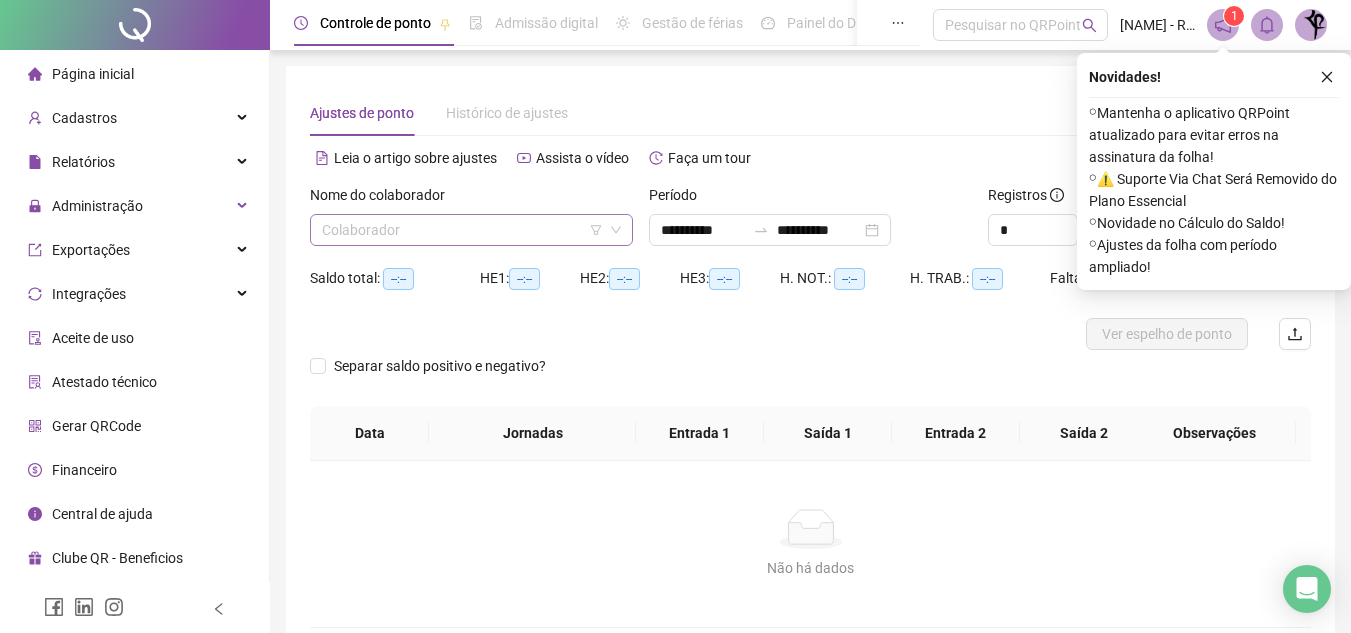 click at bounding box center (462, 230) 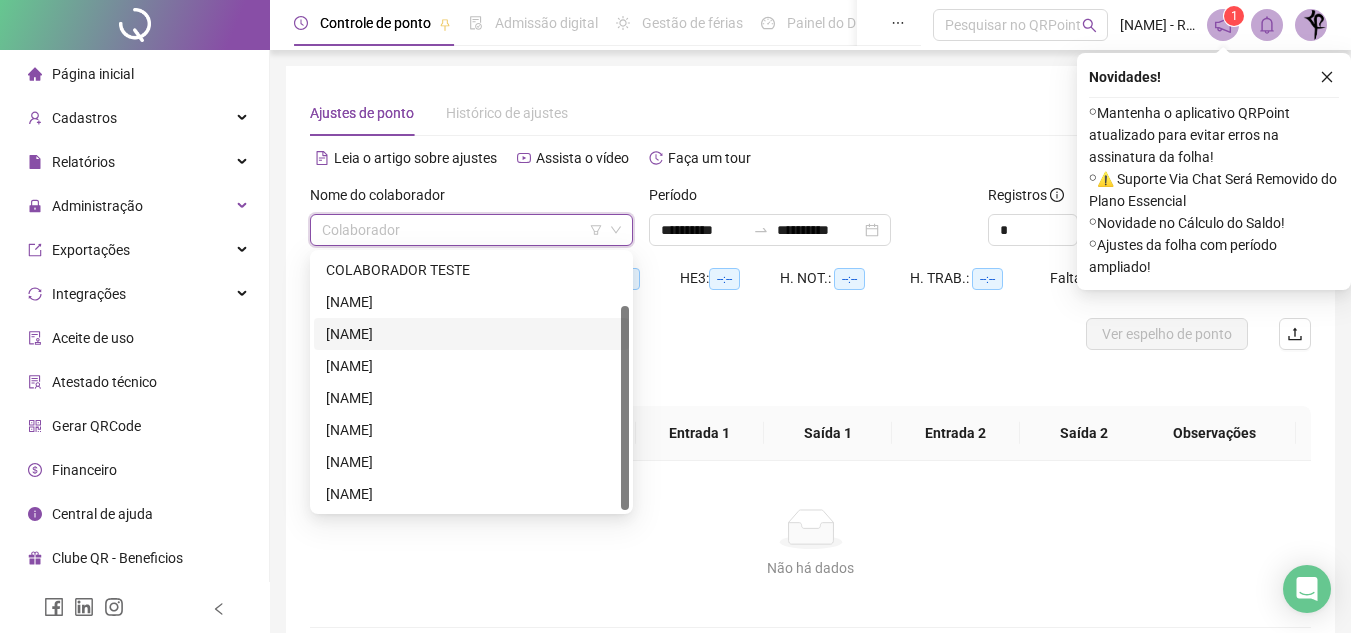 scroll, scrollTop: 64, scrollLeft: 0, axis: vertical 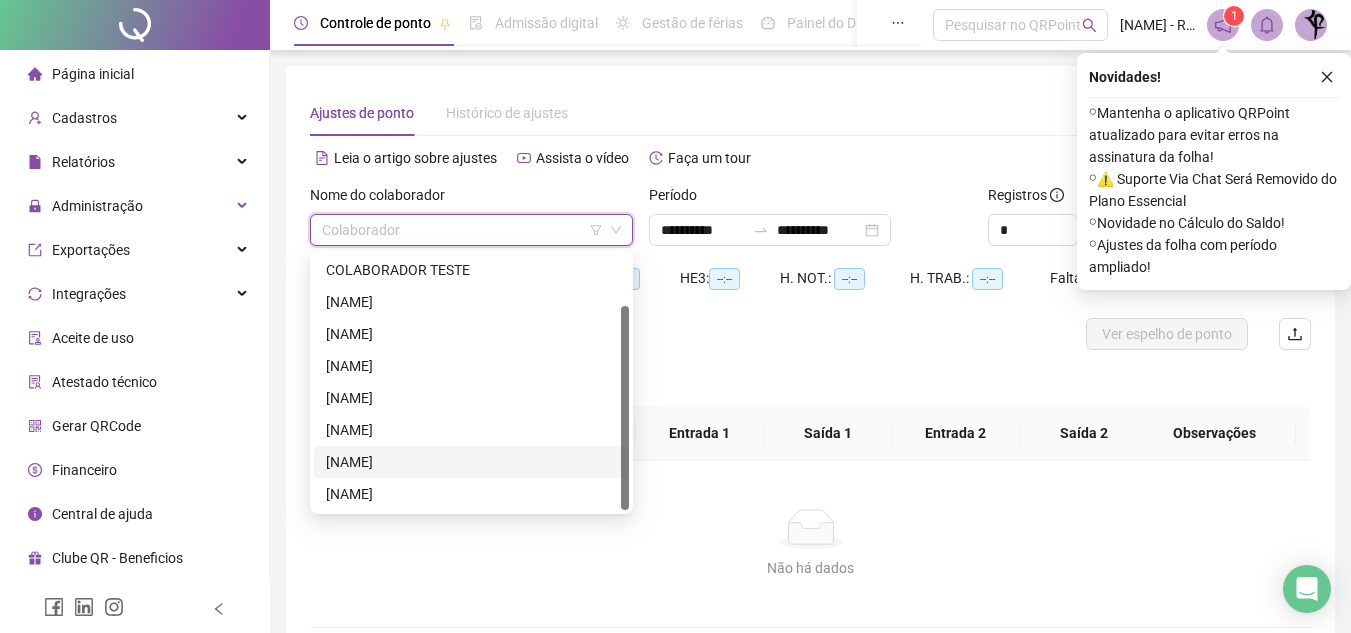 click on "MARIA CICILIA DE SOUZA GOMES" at bounding box center (471, 462) 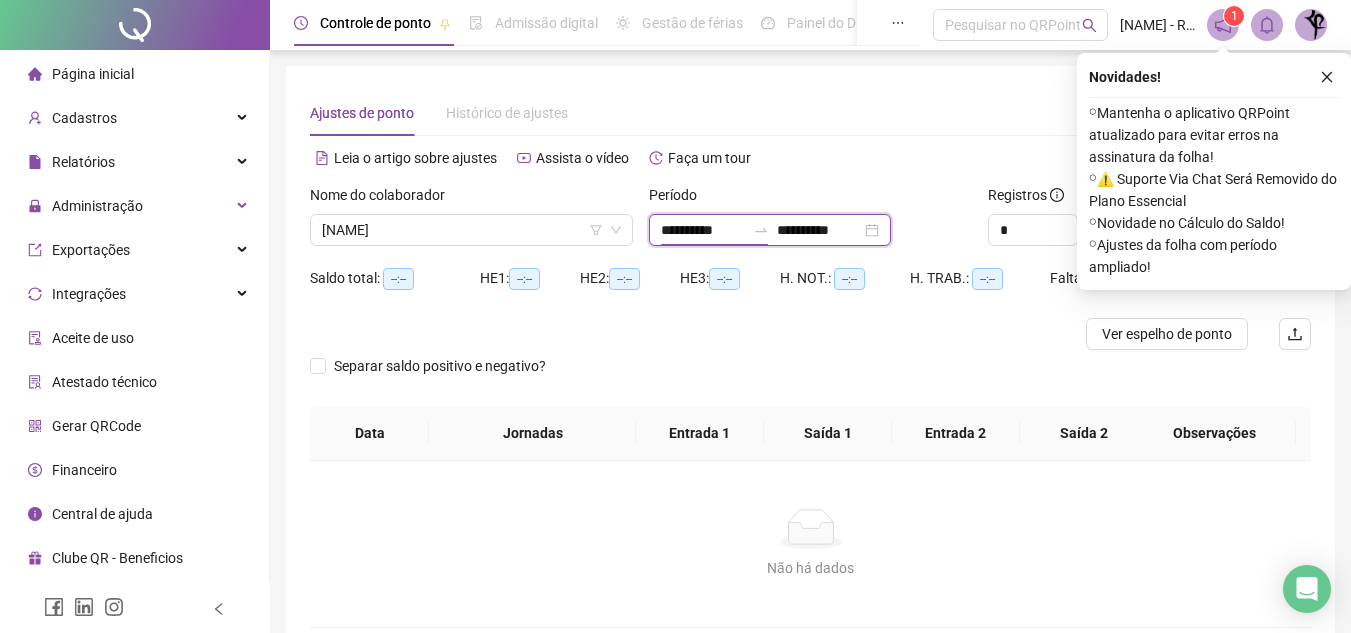 click on "**********" at bounding box center (703, 230) 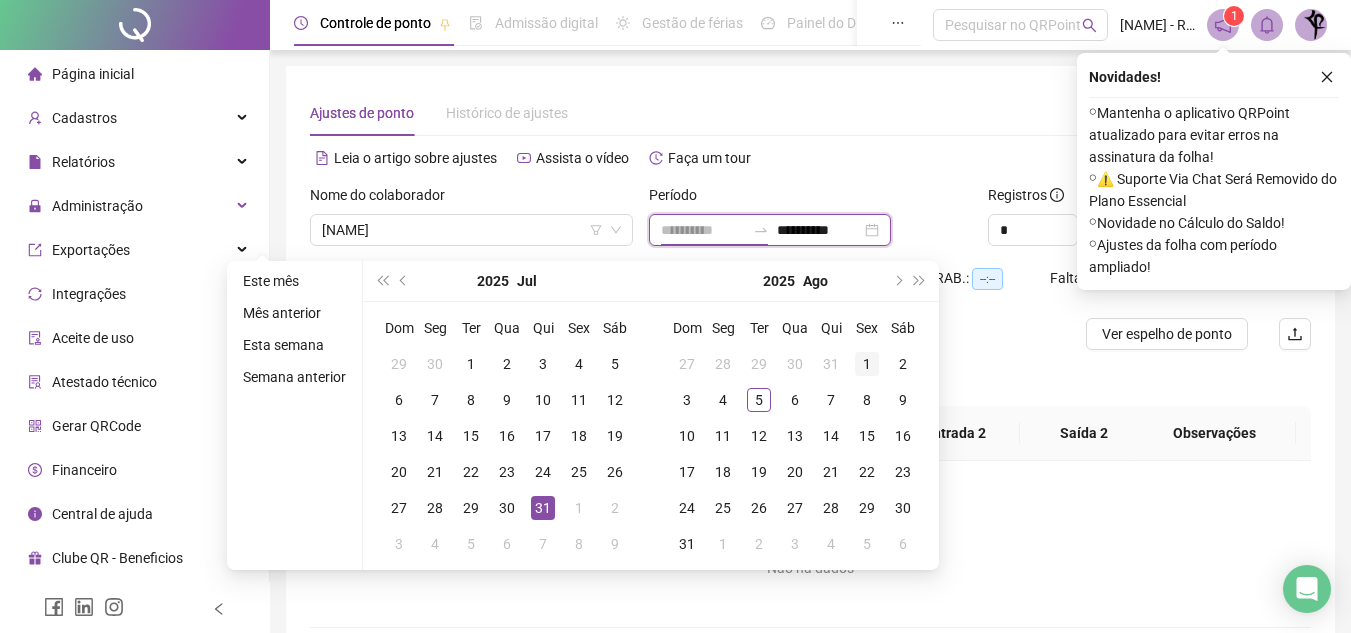 type on "**********" 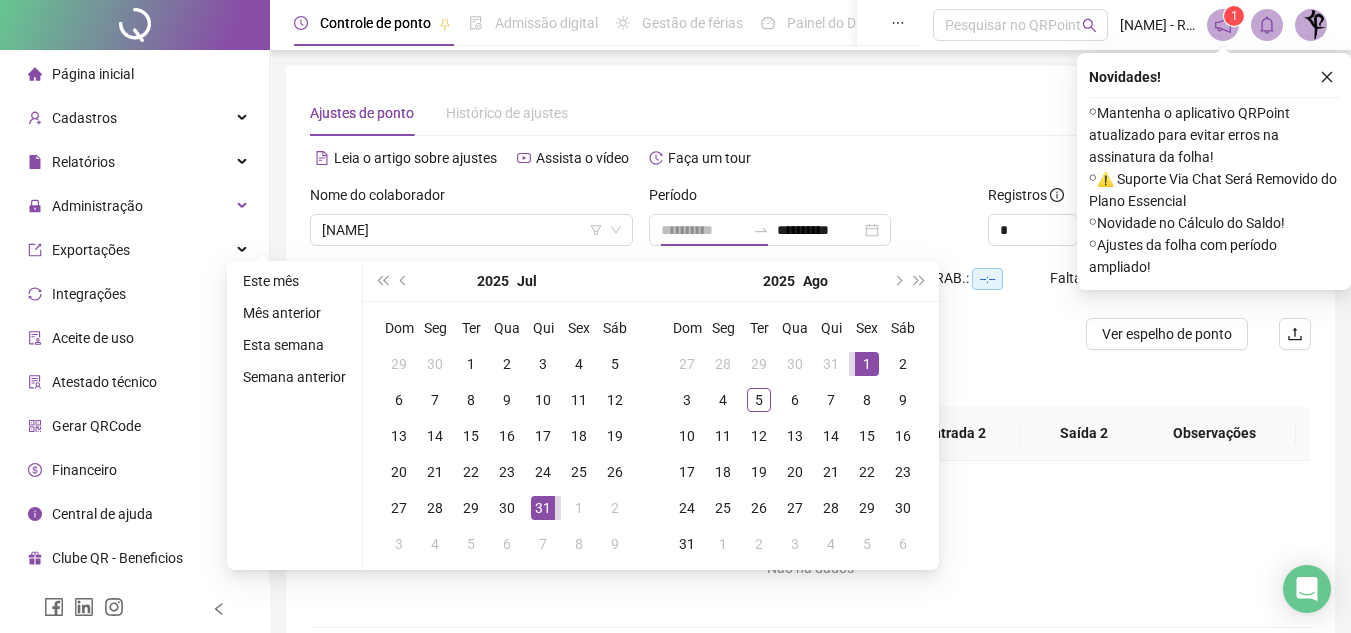 click on "1" at bounding box center (867, 364) 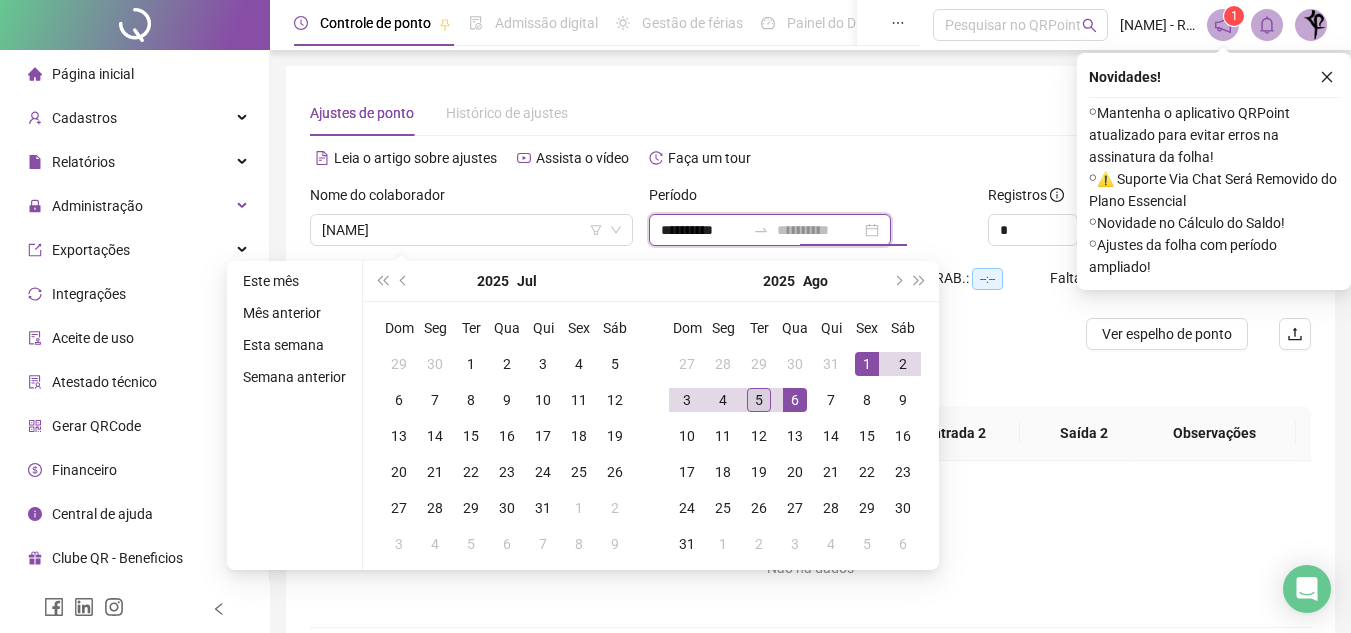 type on "**********" 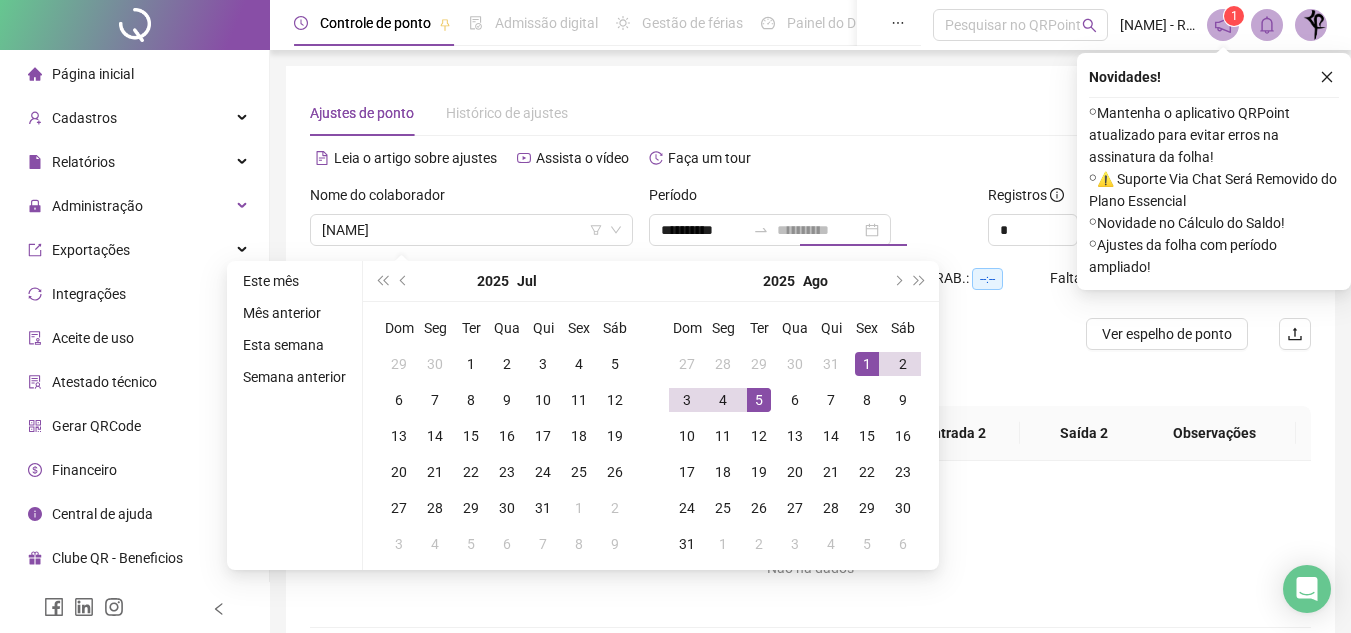 click on "5" at bounding box center (759, 400) 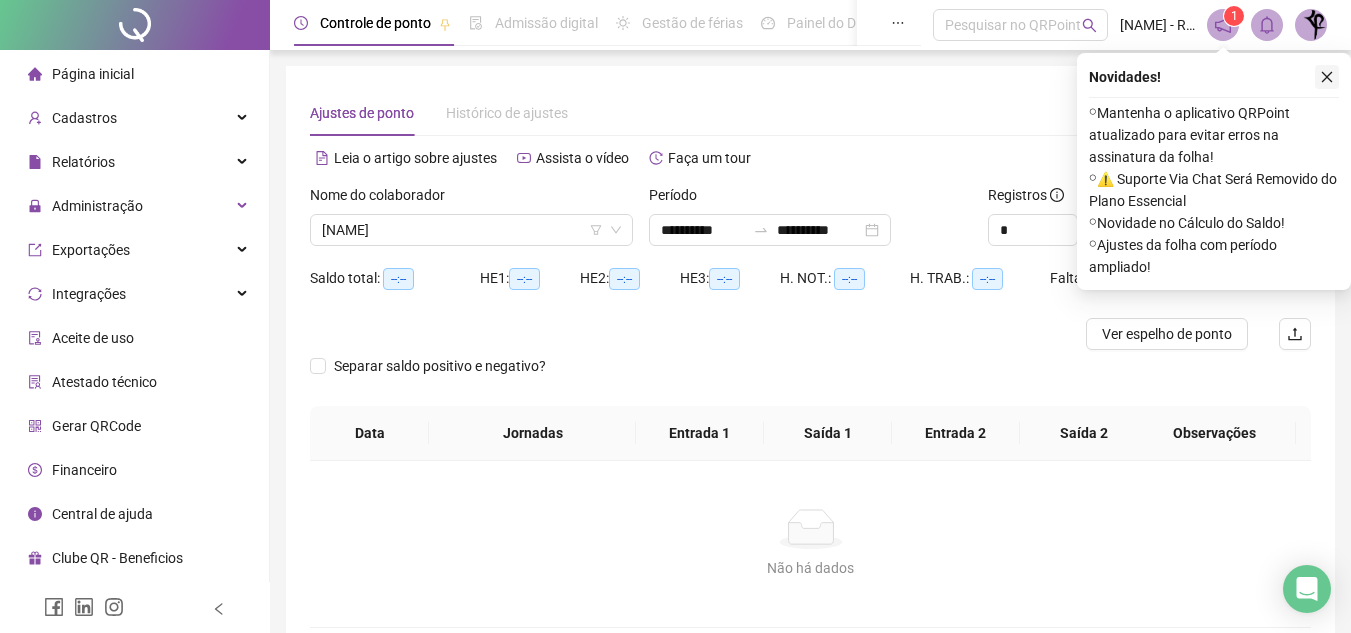 click 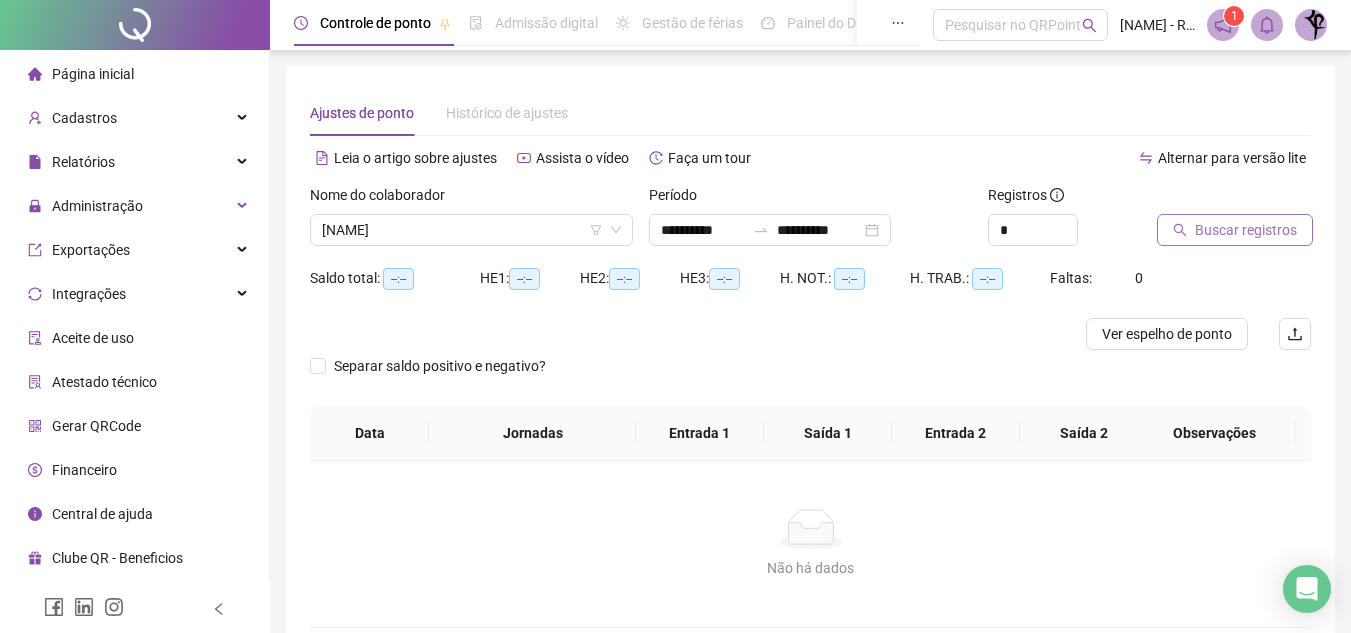 click on "Buscar registros" at bounding box center [1246, 230] 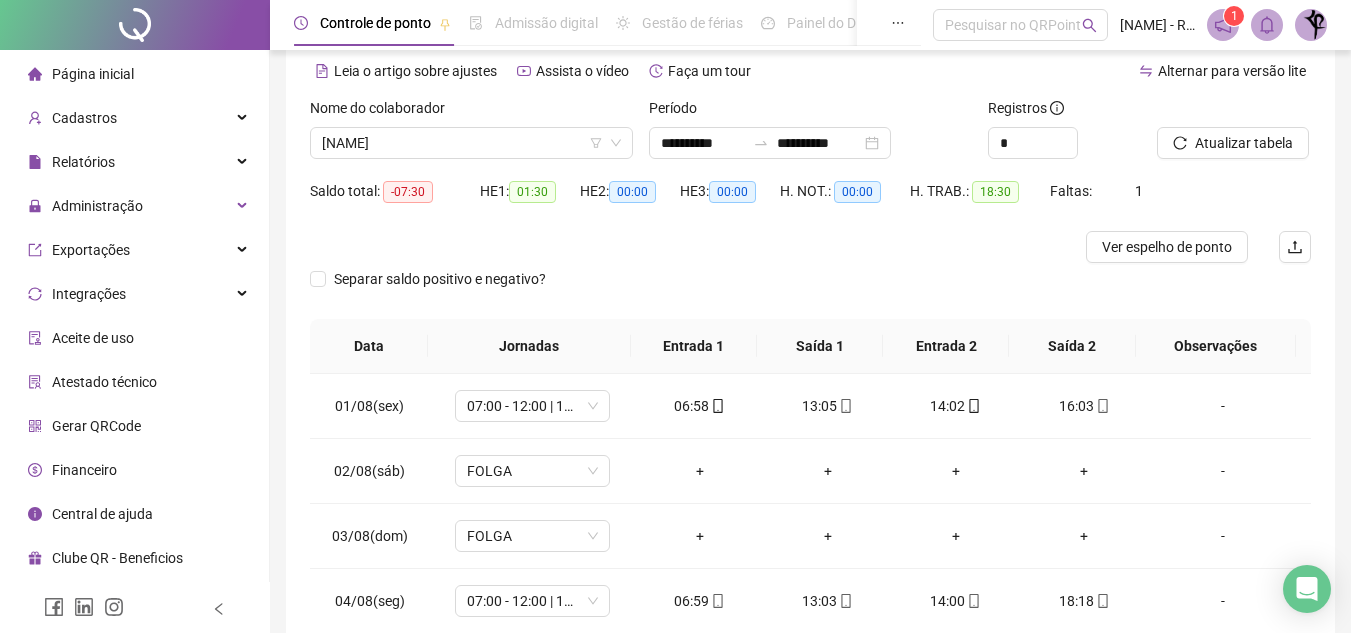 scroll, scrollTop: 263, scrollLeft: 0, axis: vertical 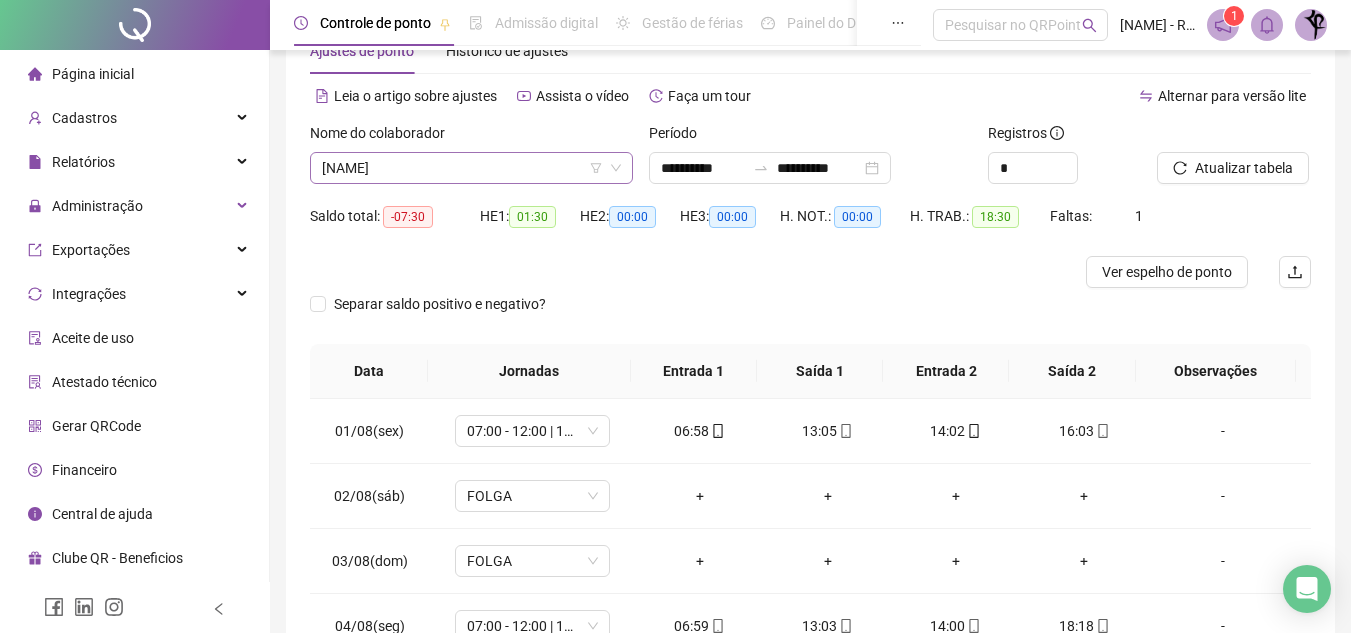 click on "MARIA CICILIA DE SOUZA GOMES" at bounding box center [471, 168] 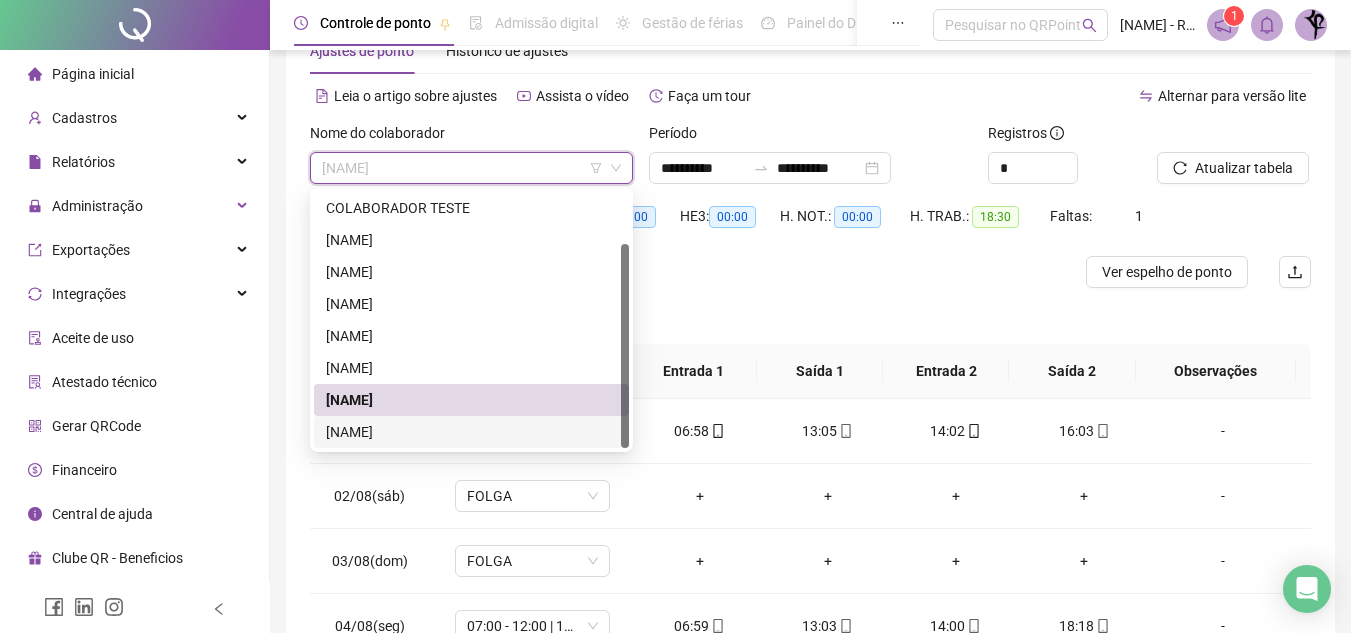 click on "MARIANA TAVARES DE MOURA ALMEIDA" at bounding box center [471, 432] 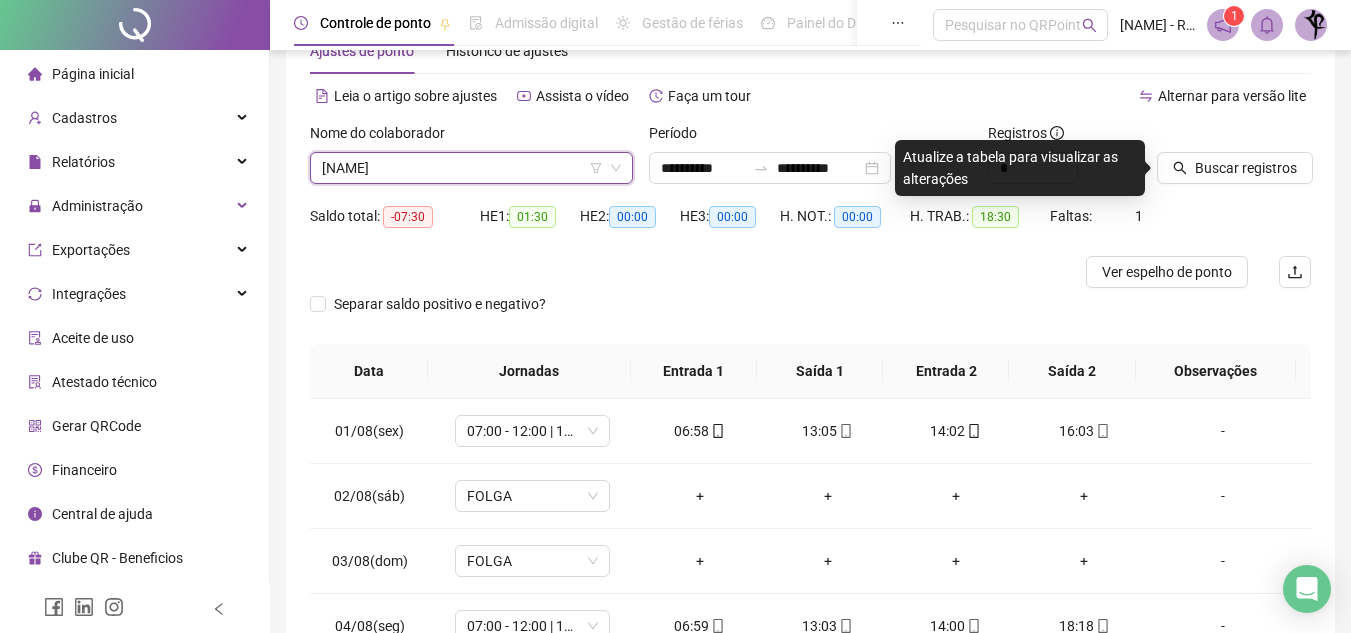 click on "Saldo total:   -07:30 HE 1:   01:30 HE 2:   00:00 HE 3:   00:00 H. NOT.:   00:00 H. TRAB.:   18:30 Faltas:   1" at bounding box center [810, 228] 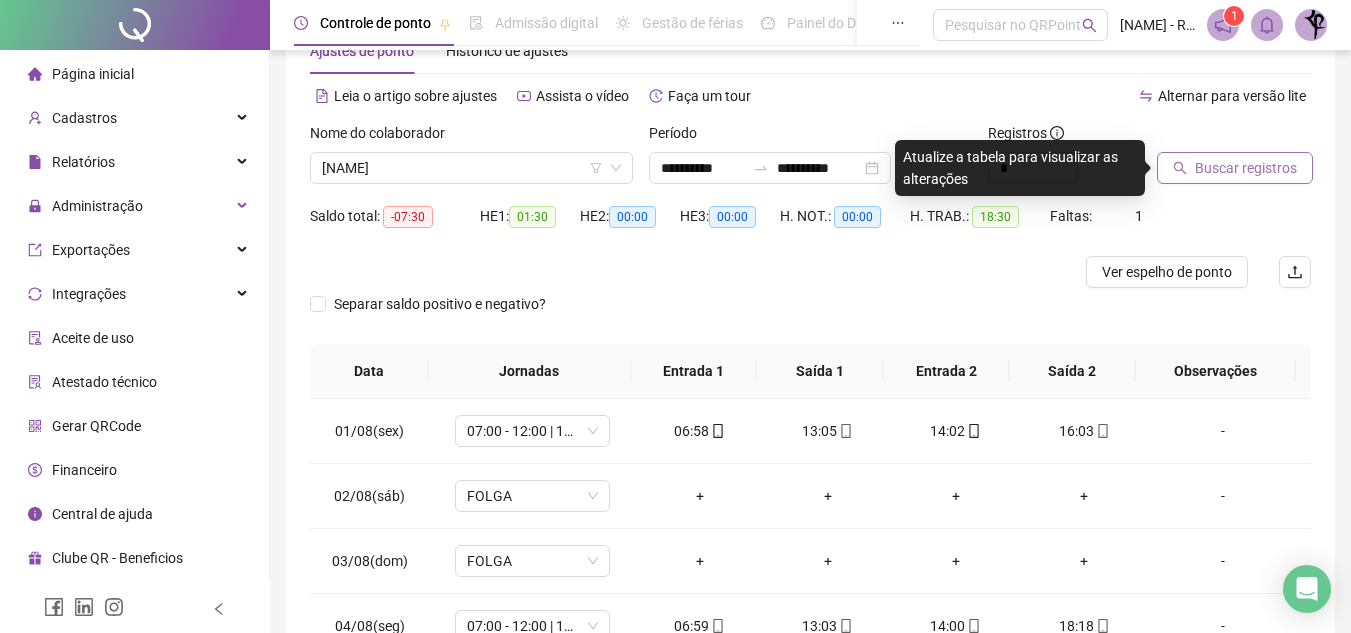 click on "Buscar registros" at bounding box center (1246, 168) 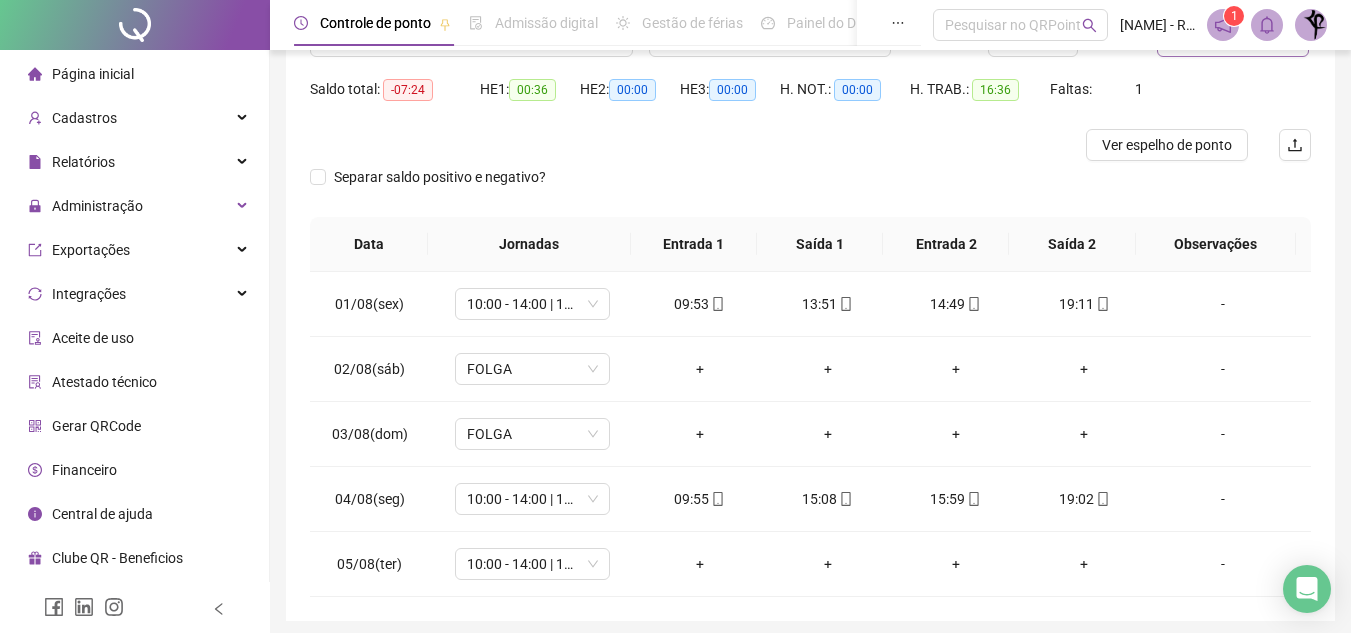 scroll, scrollTop: 263, scrollLeft: 0, axis: vertical 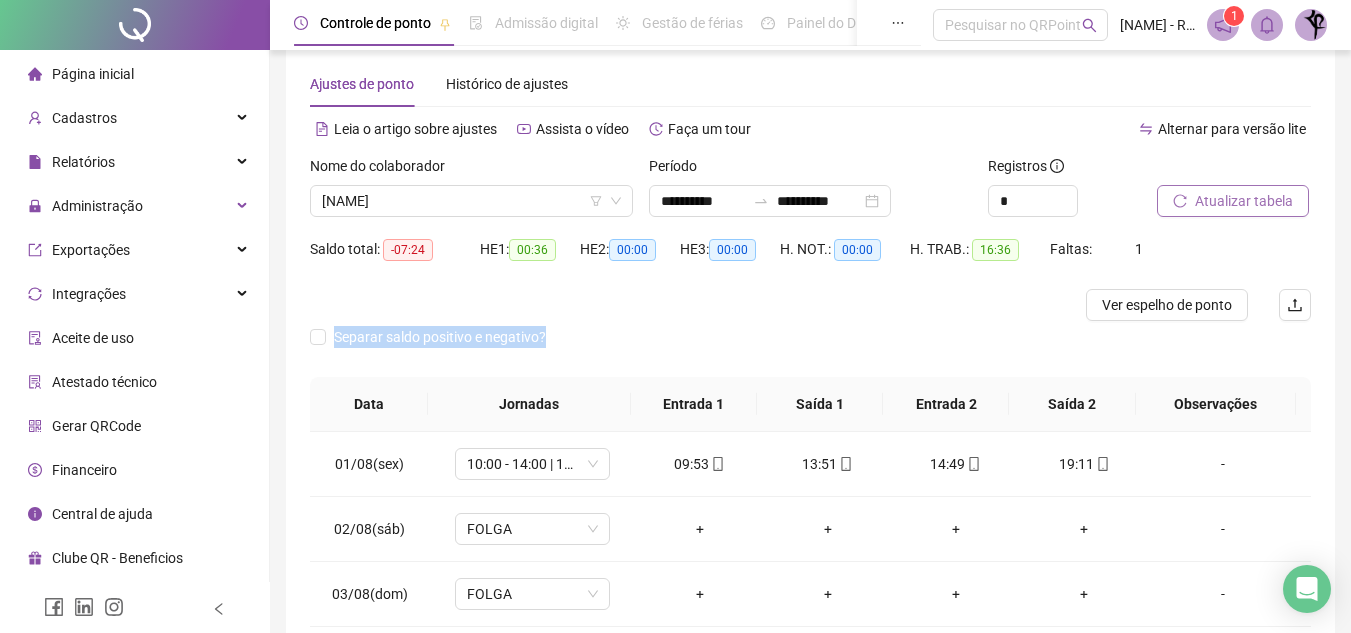 click on "**********" at bounding box center [810, 419] 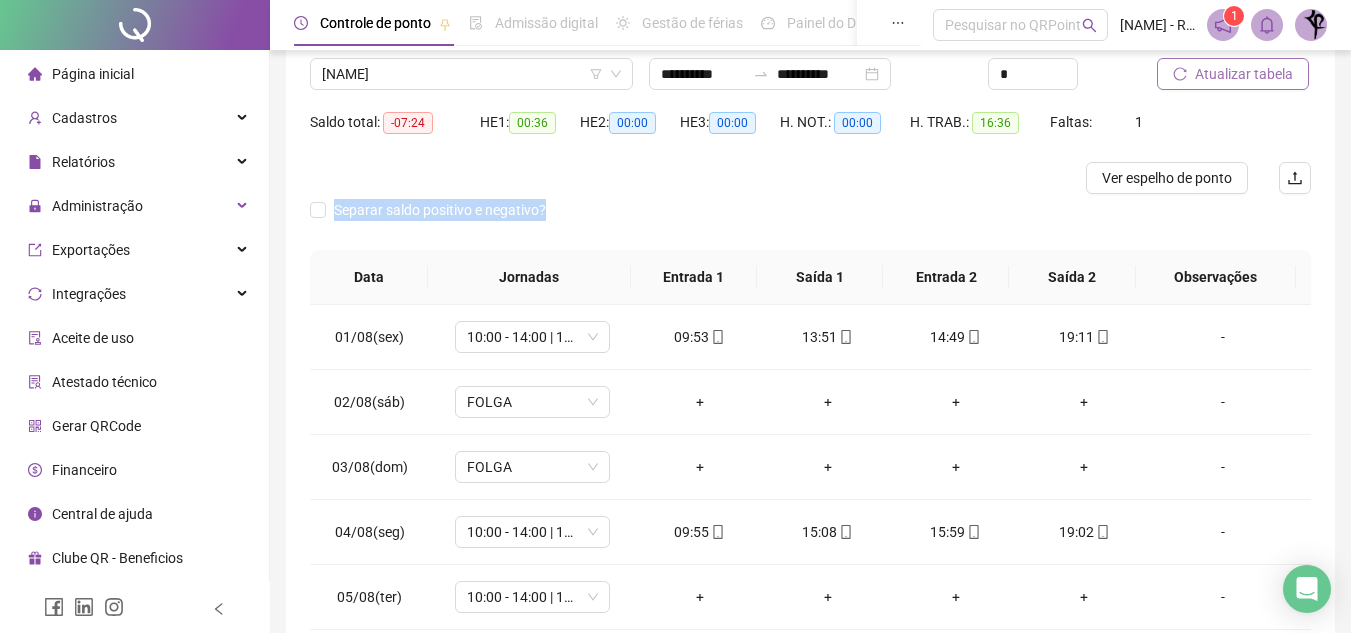 scroll, scrollTop: 263, scrollLeft: 0, axis: vertical 